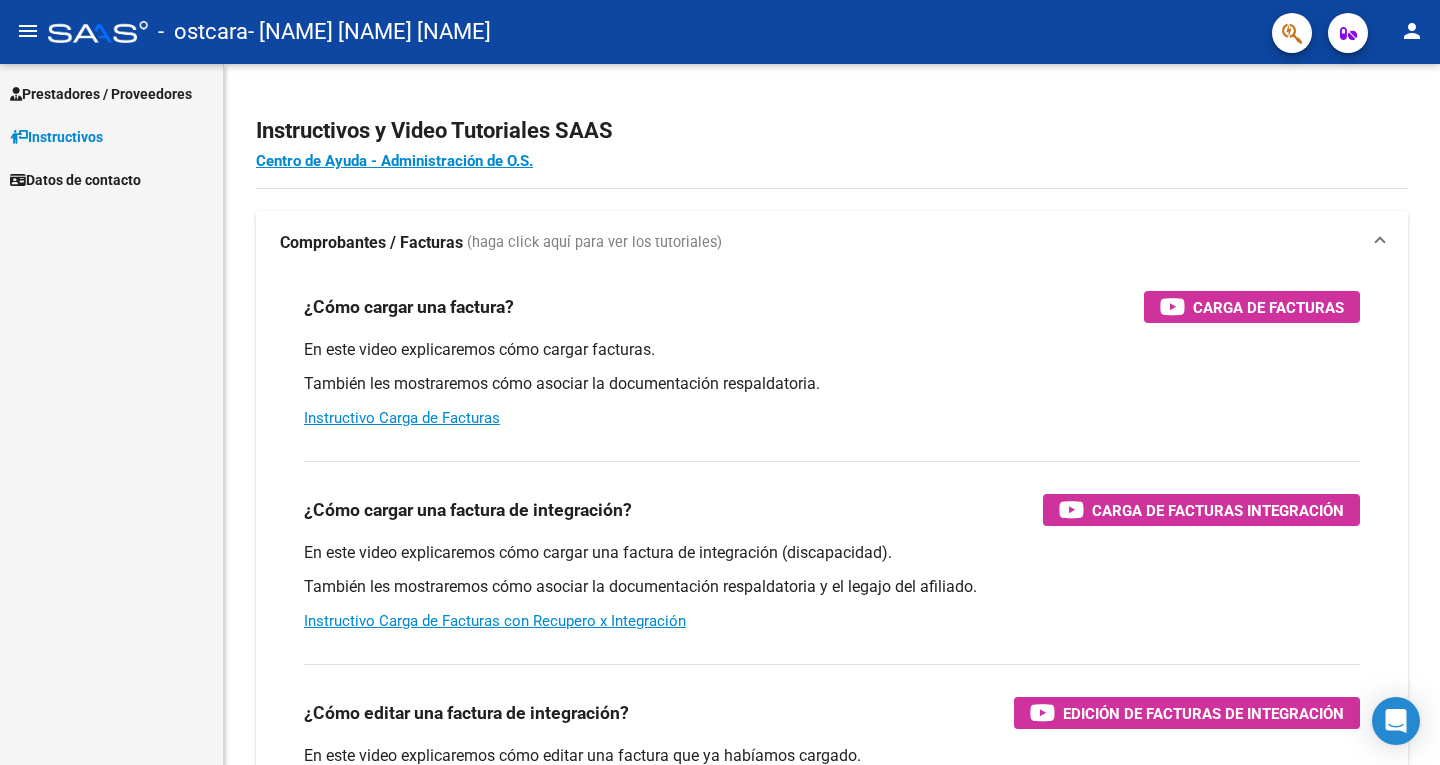scroll, scrollTop: 0, scrollLeft: 0, axis: both 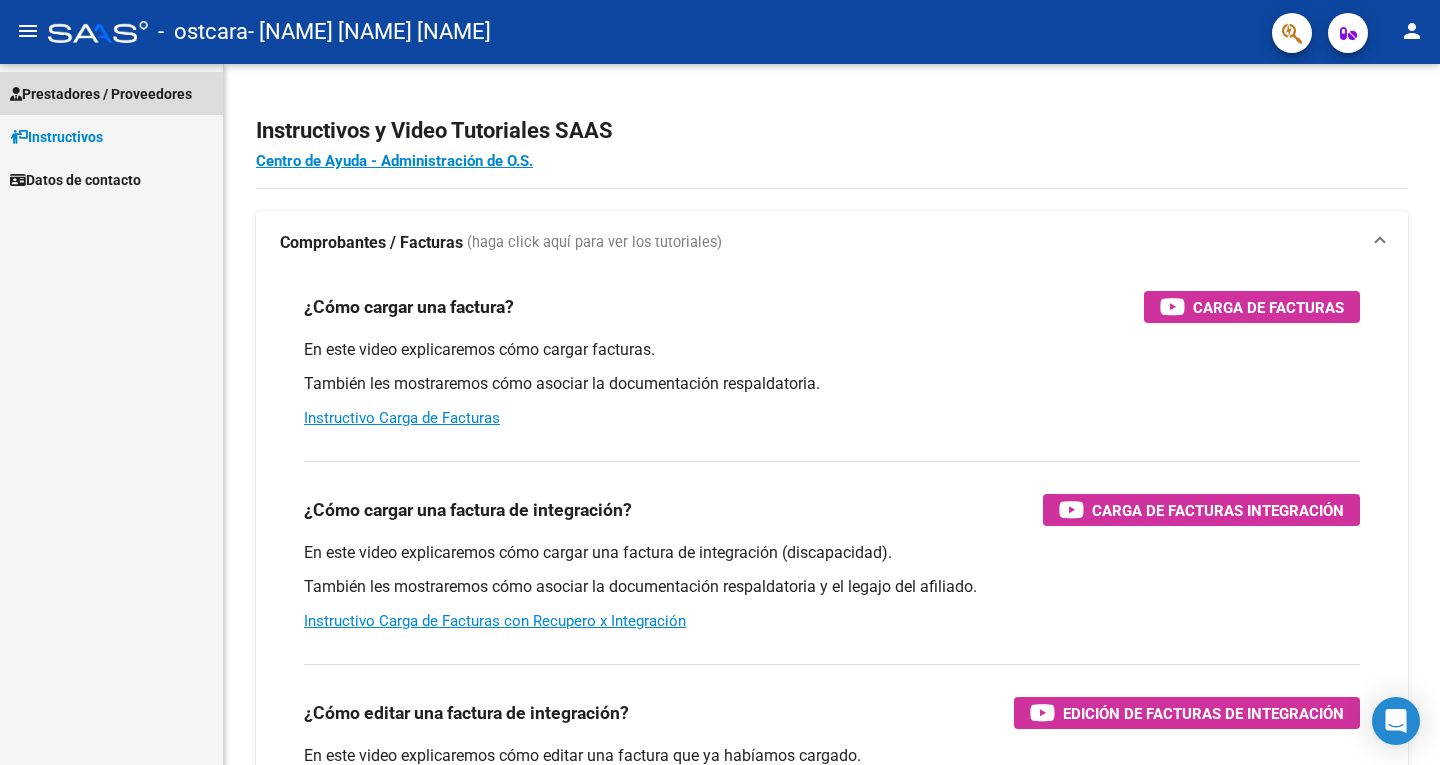 click on "Prestadores / Proveedores" at bounding box center (101, 94) 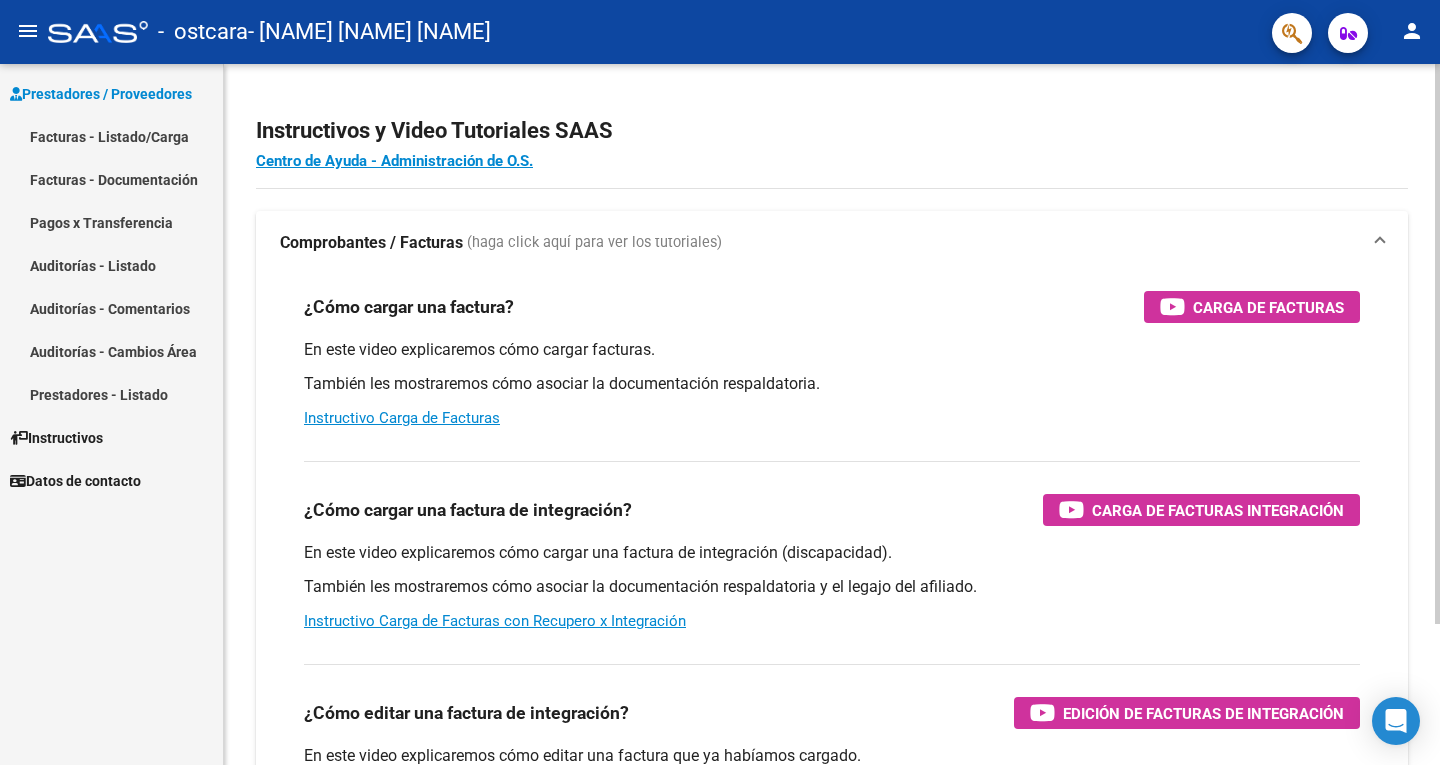 click on "Instructivos y Video Tutoriales SAAS" 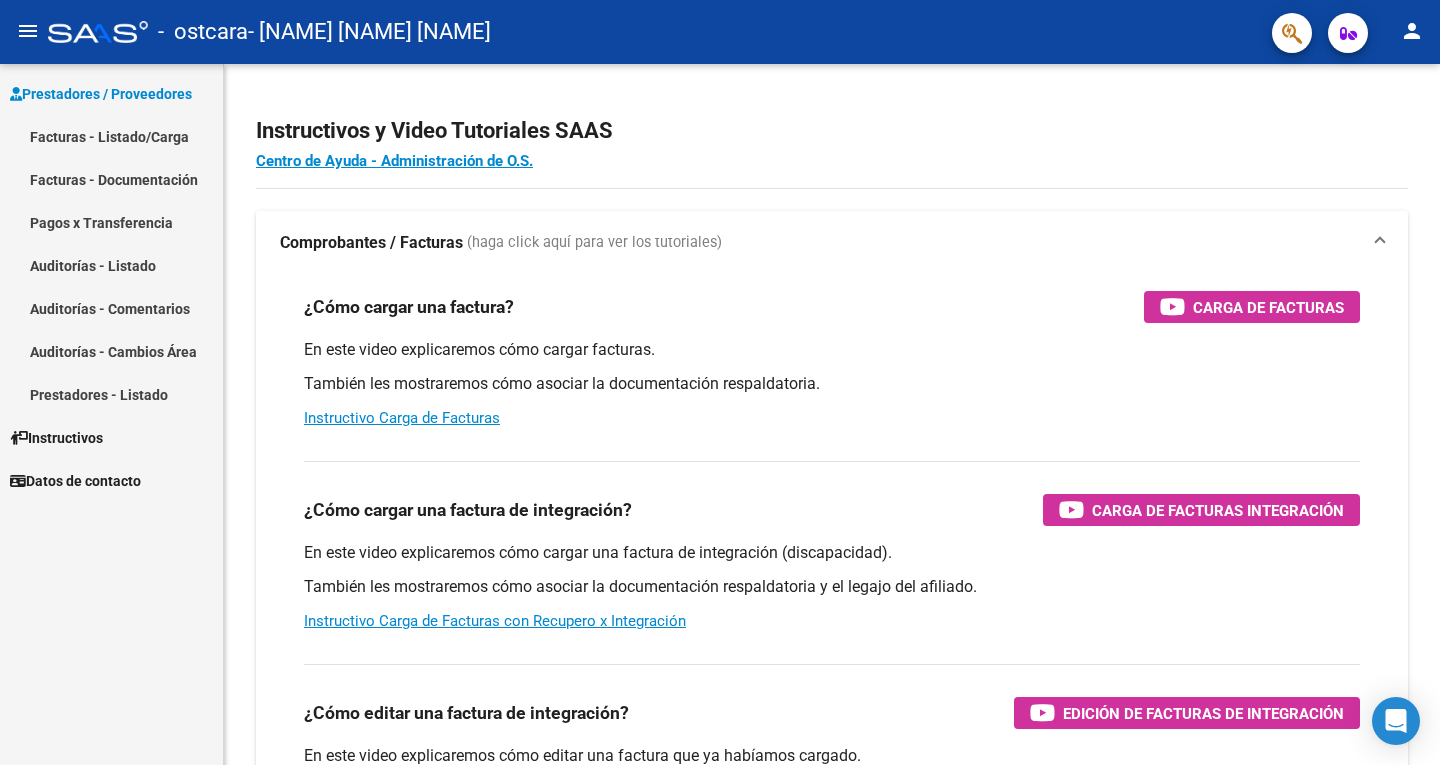 click on "menu -   ostcara   - SCHINDER GLADYS BEATRIZ person" 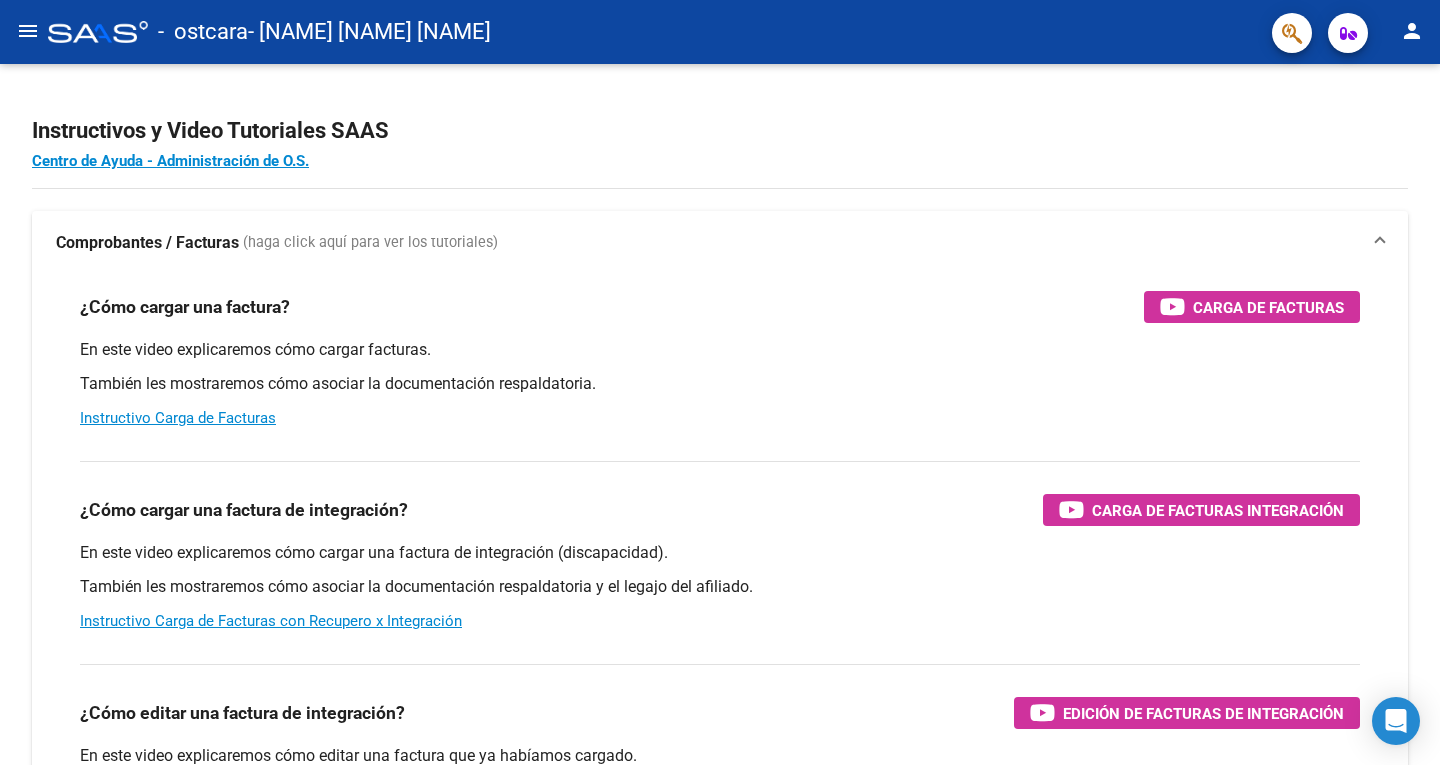 click on "menu" 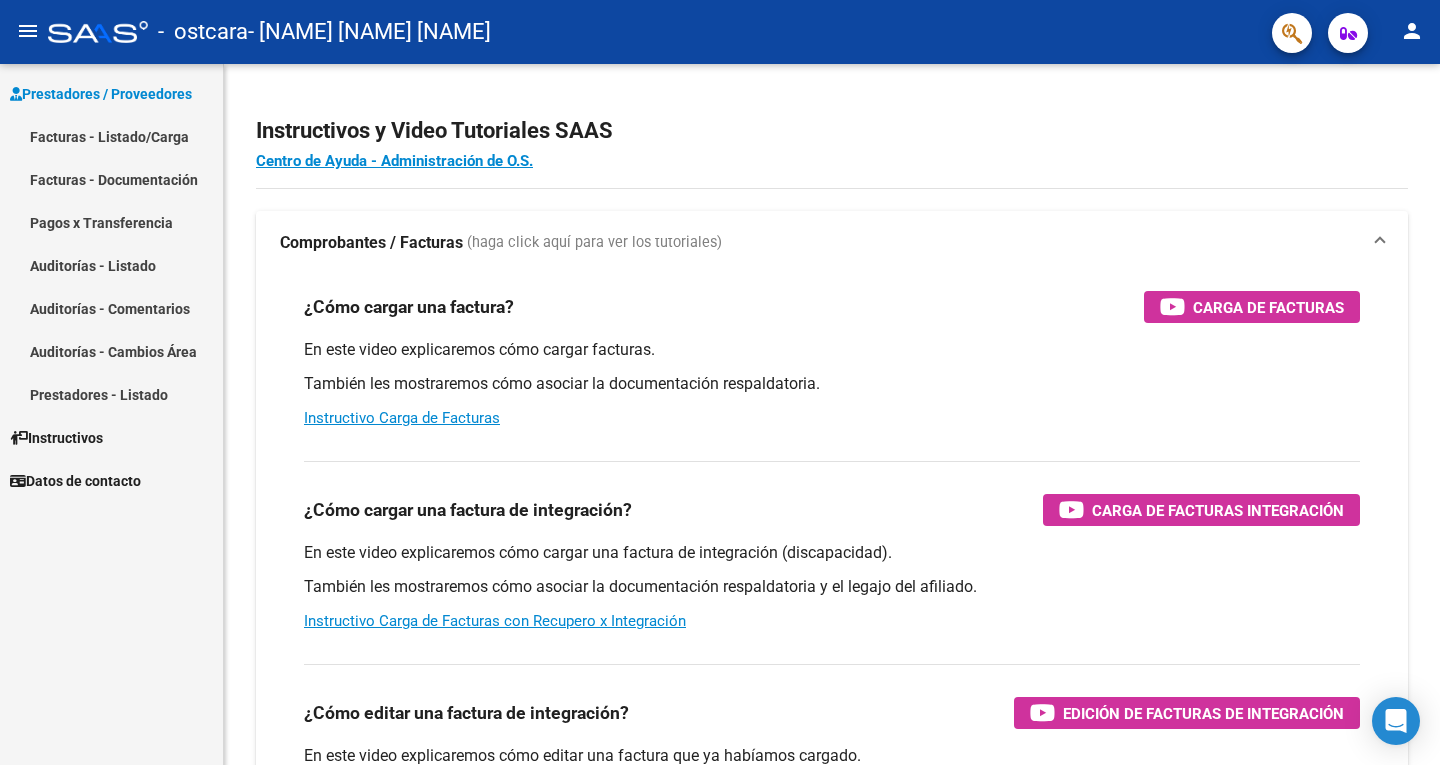 click on "person" 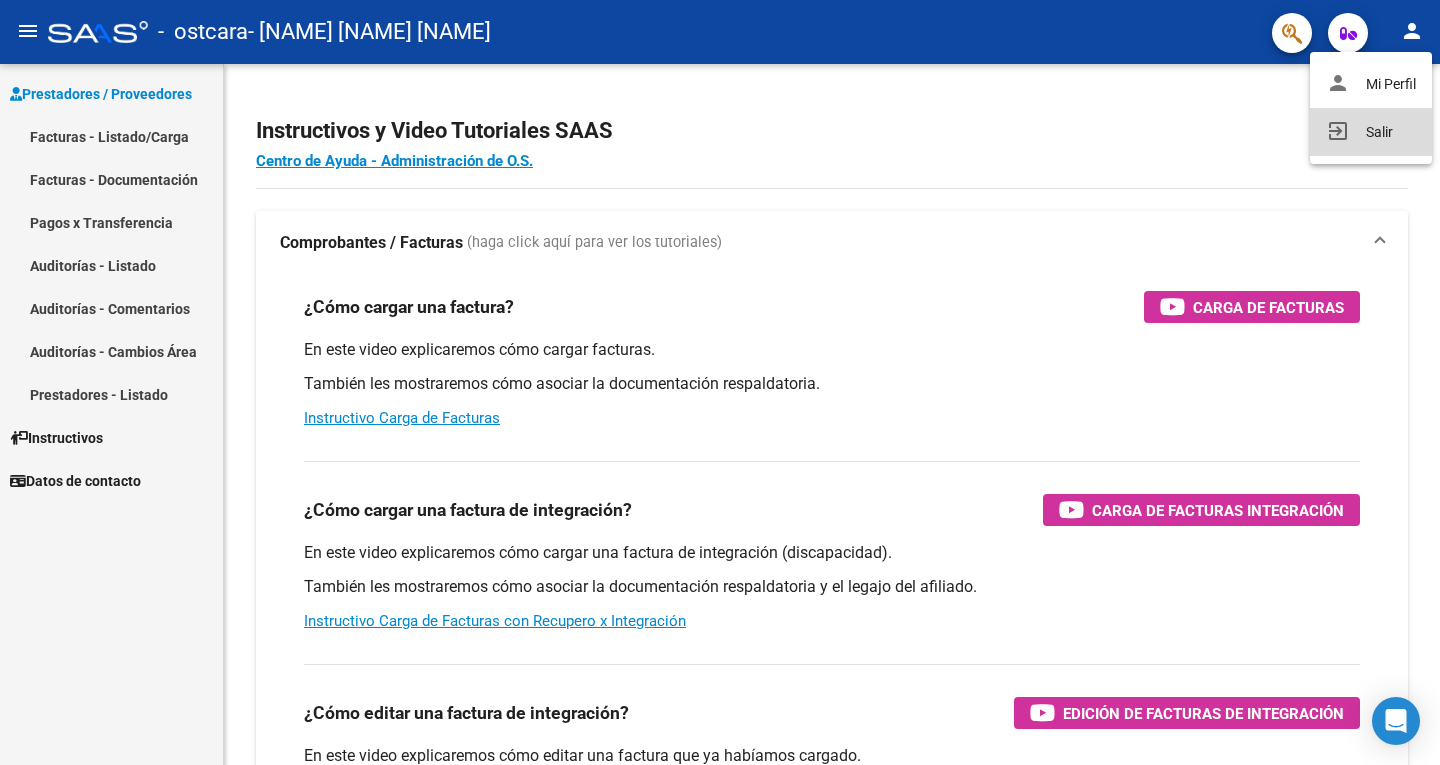 click on "exit_to_app  Salir" at bounding box center (1371, 132) 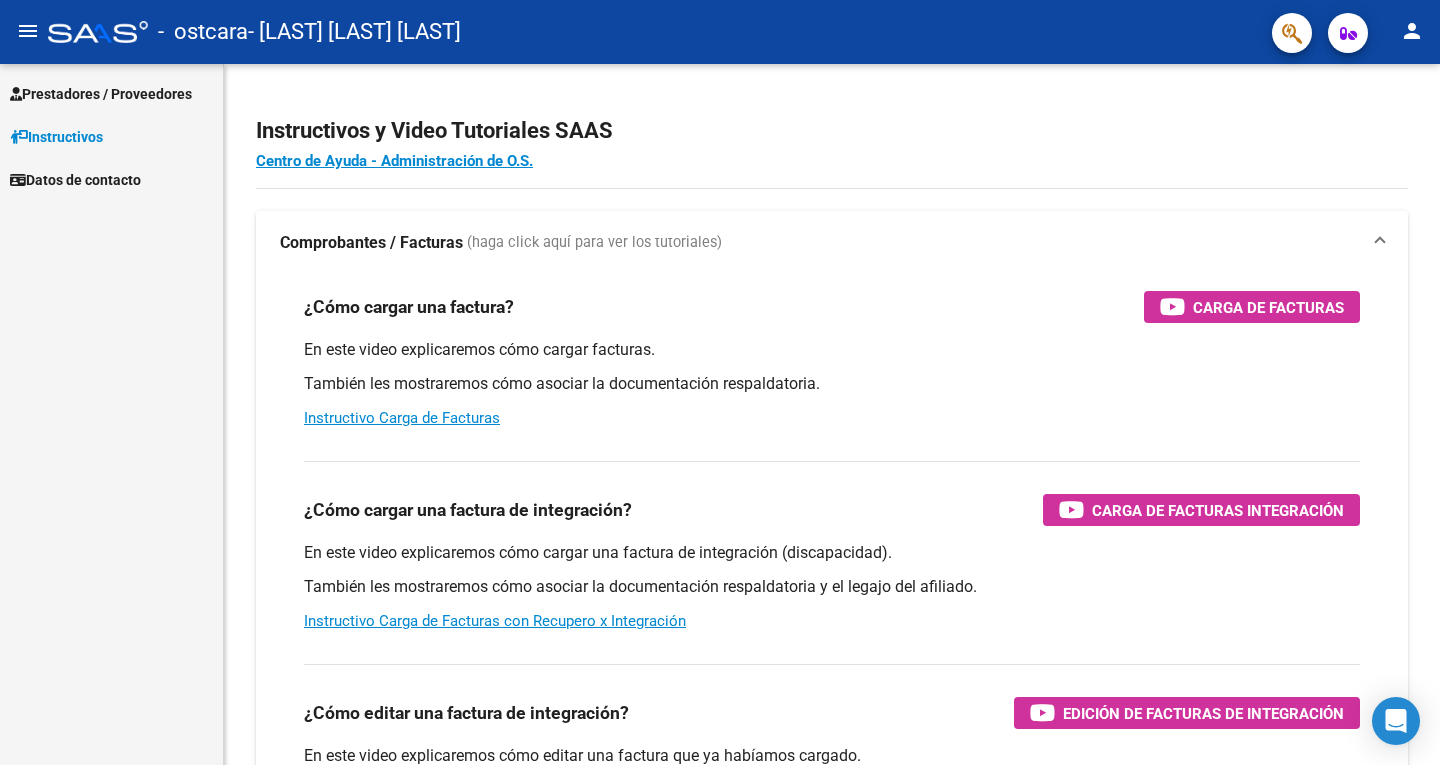 scroll, scrollTop: 0, scrollLeft: 0, axis: both 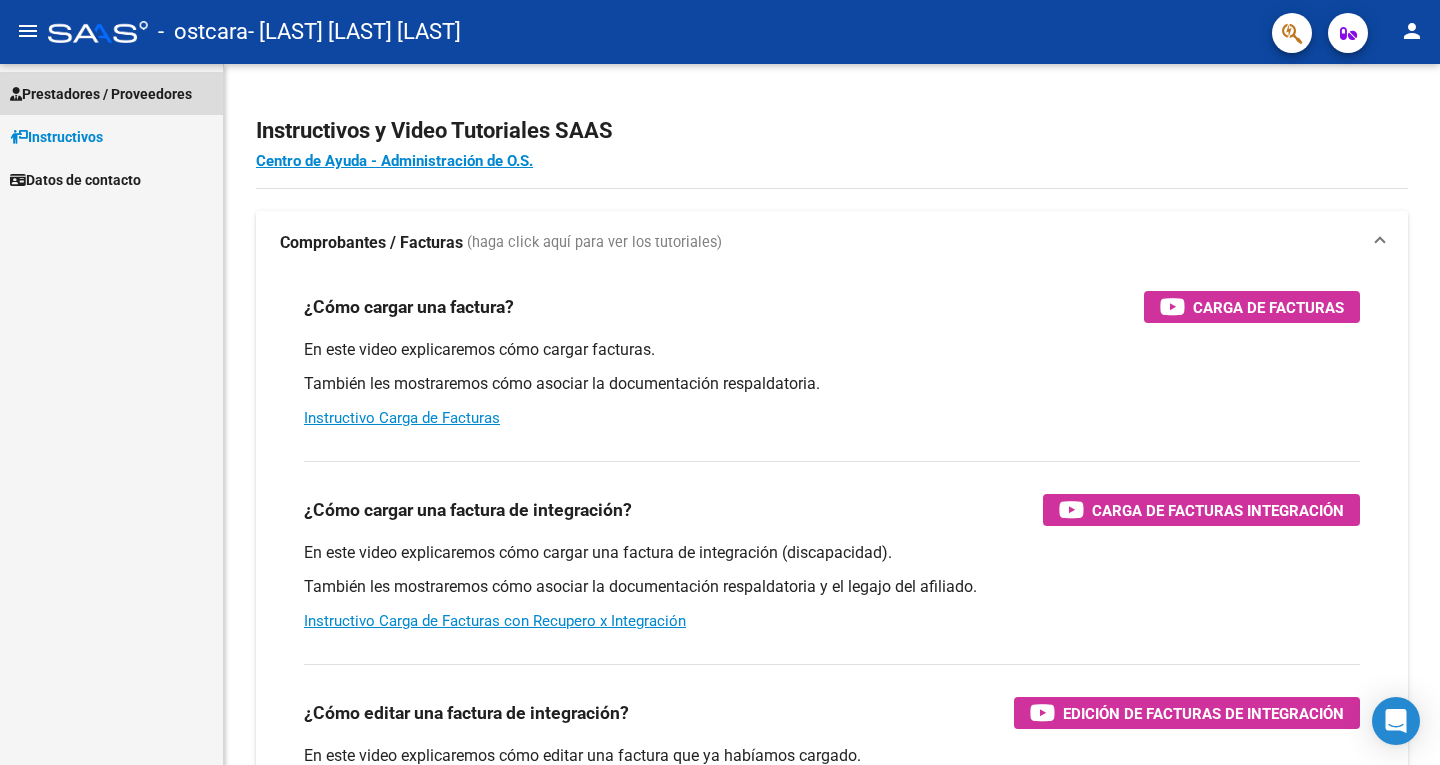 click on "Prestadores / Proveedores" at bounding box center [101, 94] 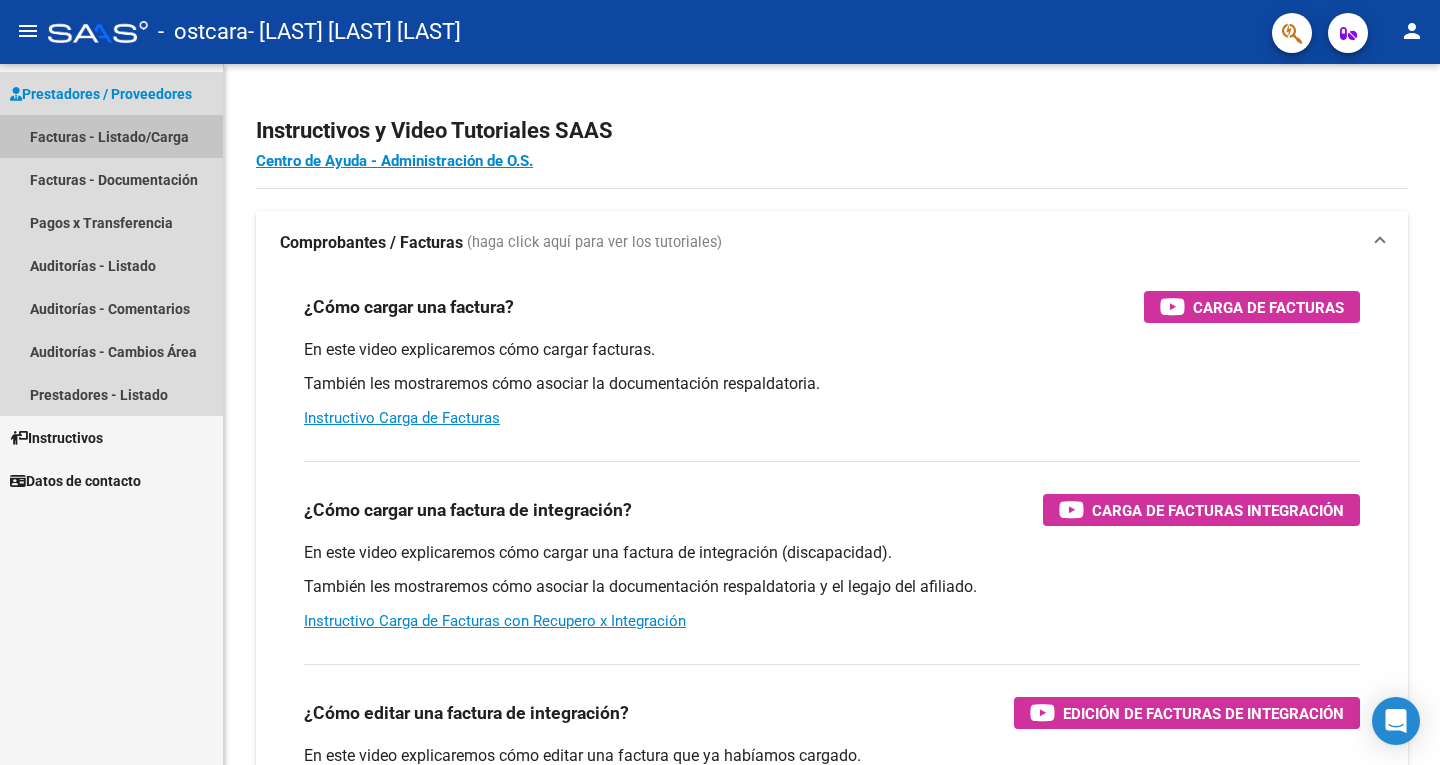 click on "Facturas - Listado/Carga" at bounding box center (111, 136) 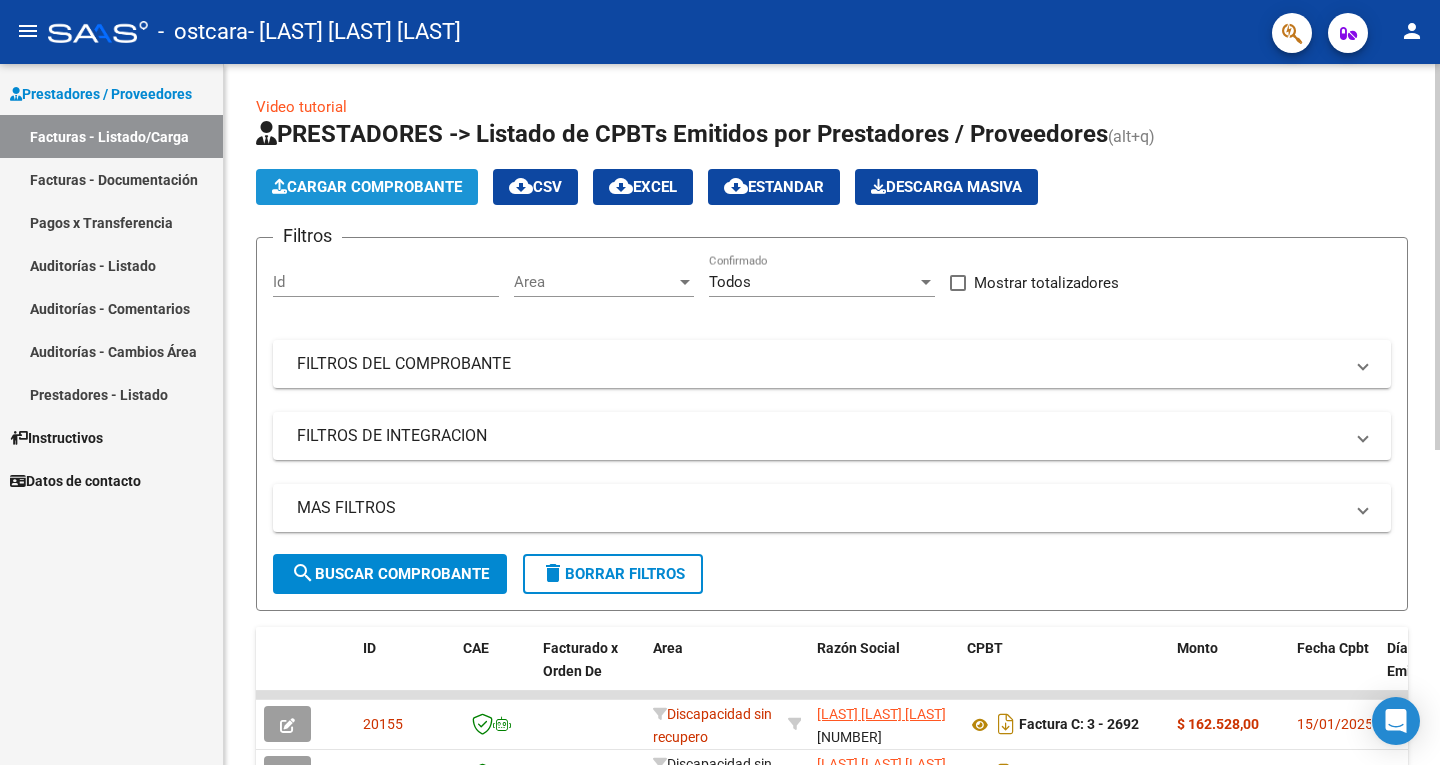 click on "Cargar Comprobante" 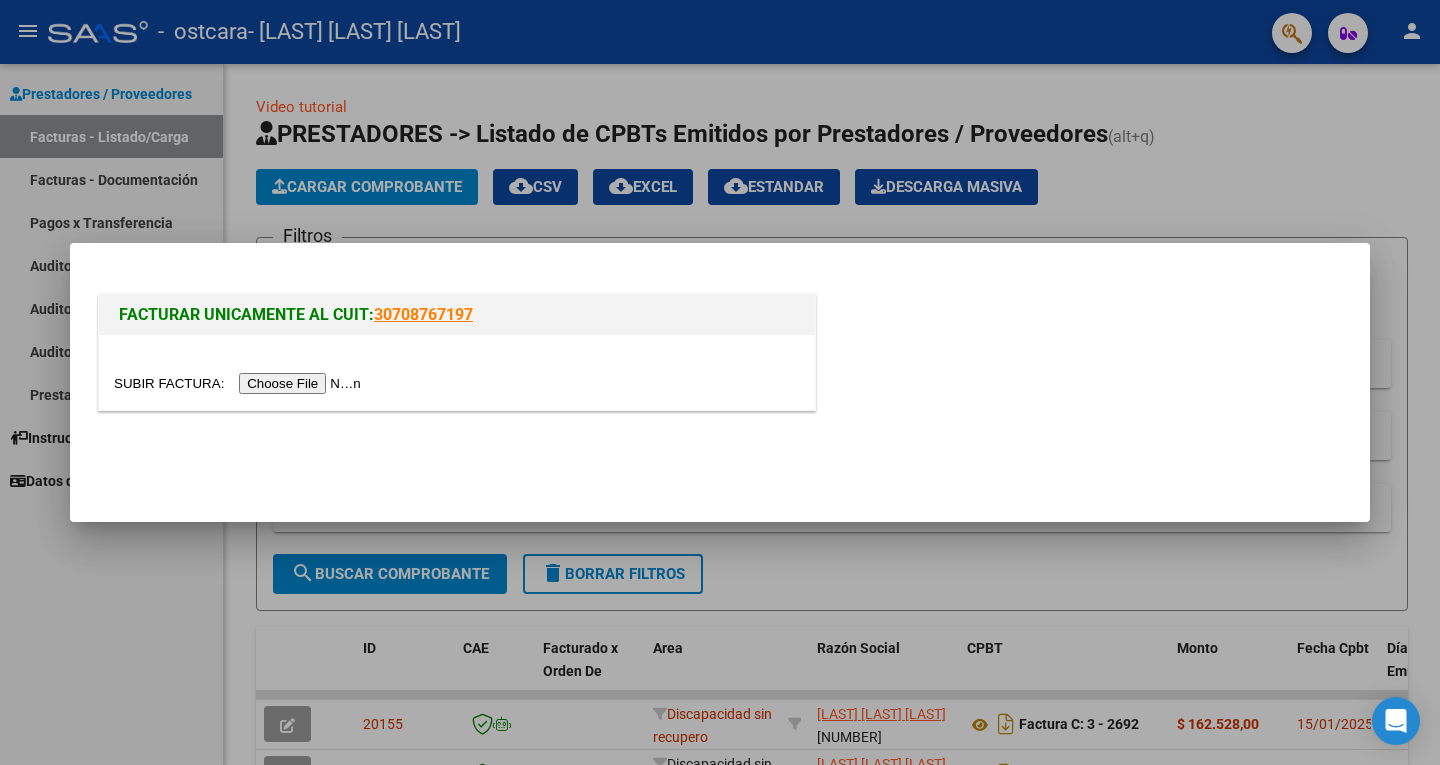 click at bounding box center (240, 383) 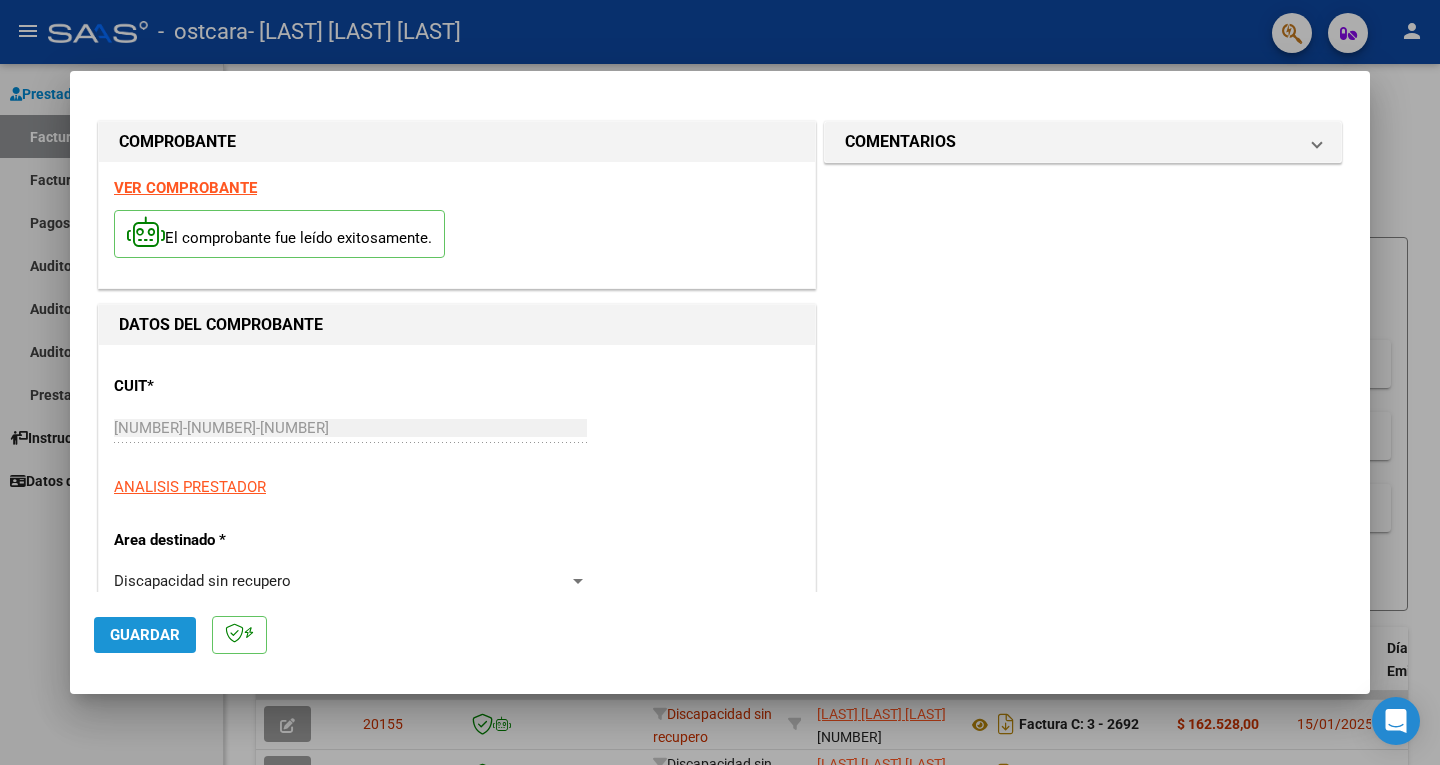 click on "Guardar" 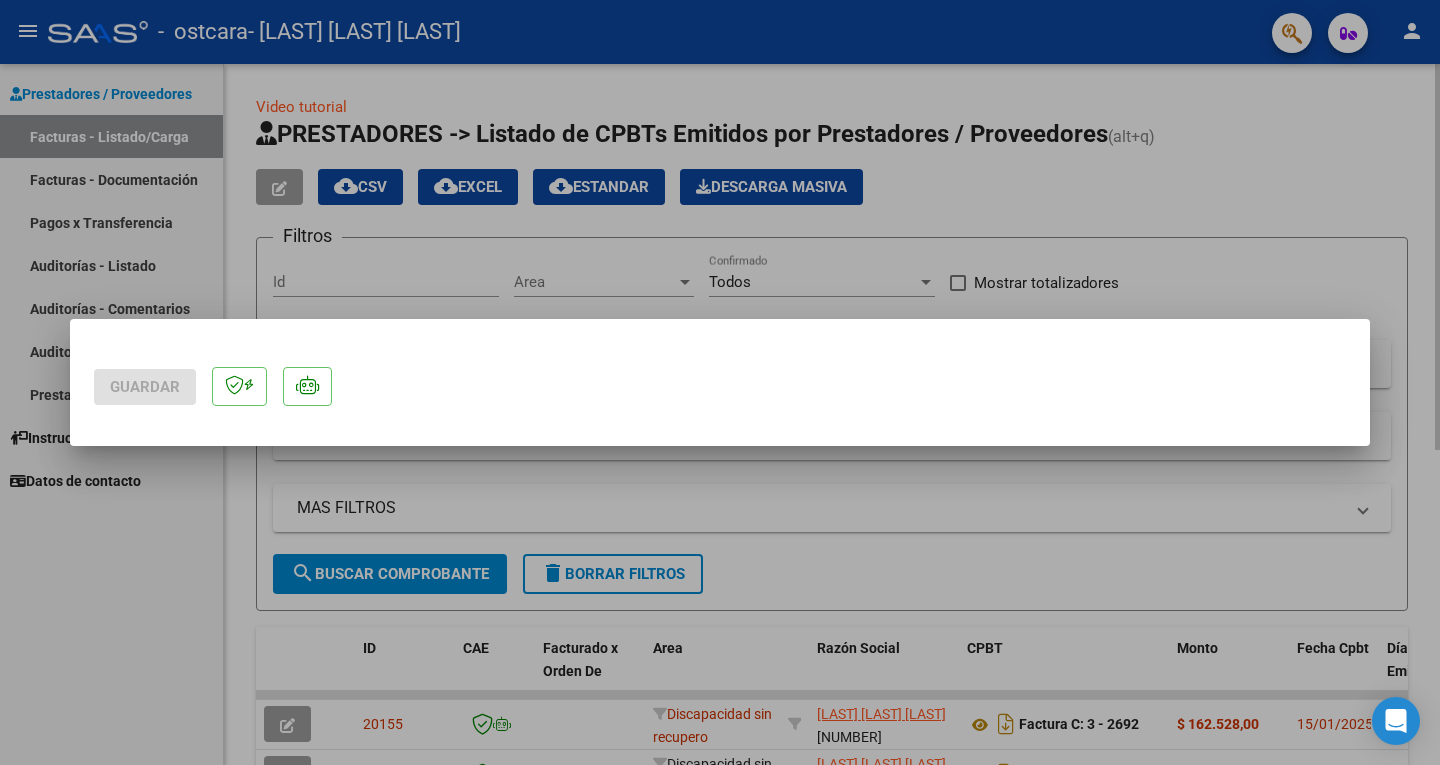drag, startPoint x: 833, startPoint y: 448, endPoint x: 785, endPoint y: 452, distance: 48.166378 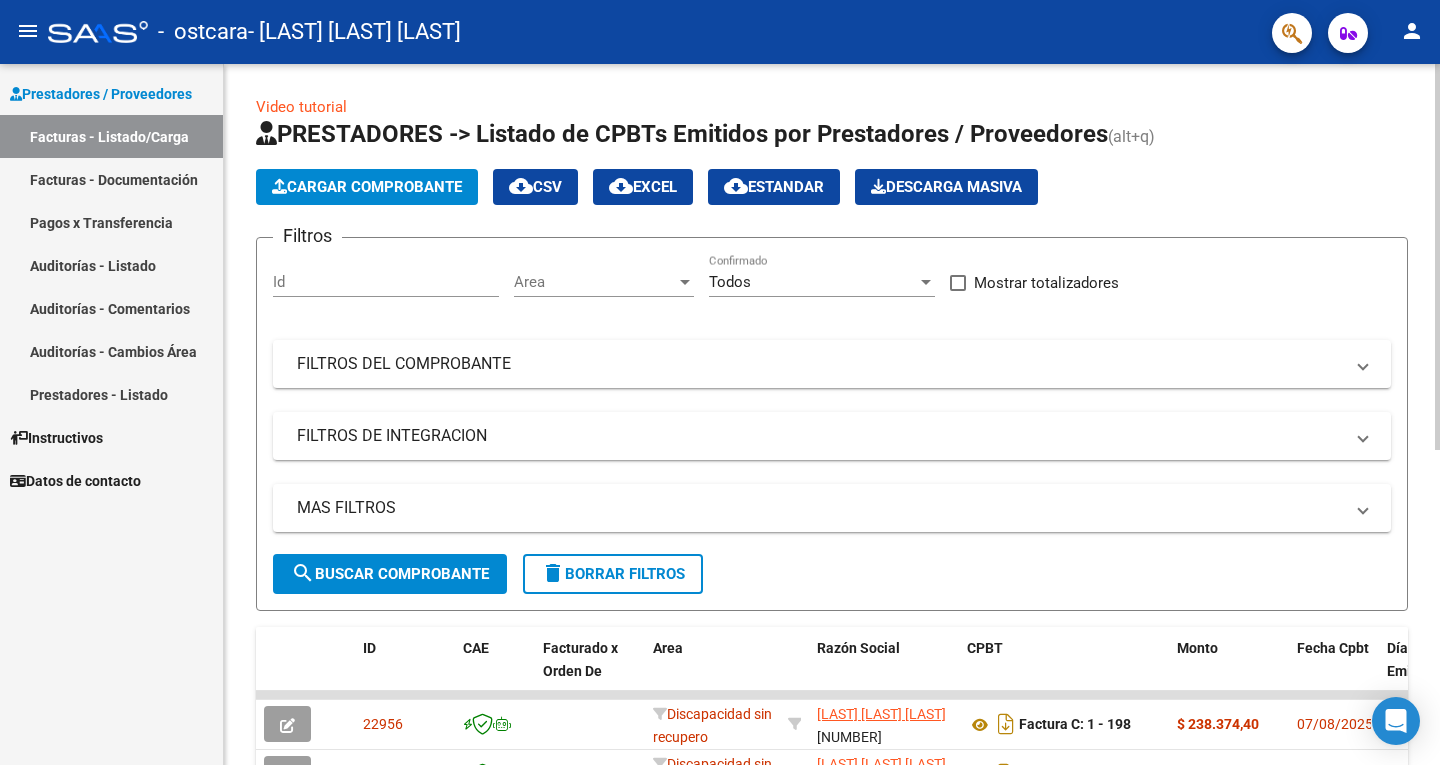 click on "search  Buscar Comprobante" 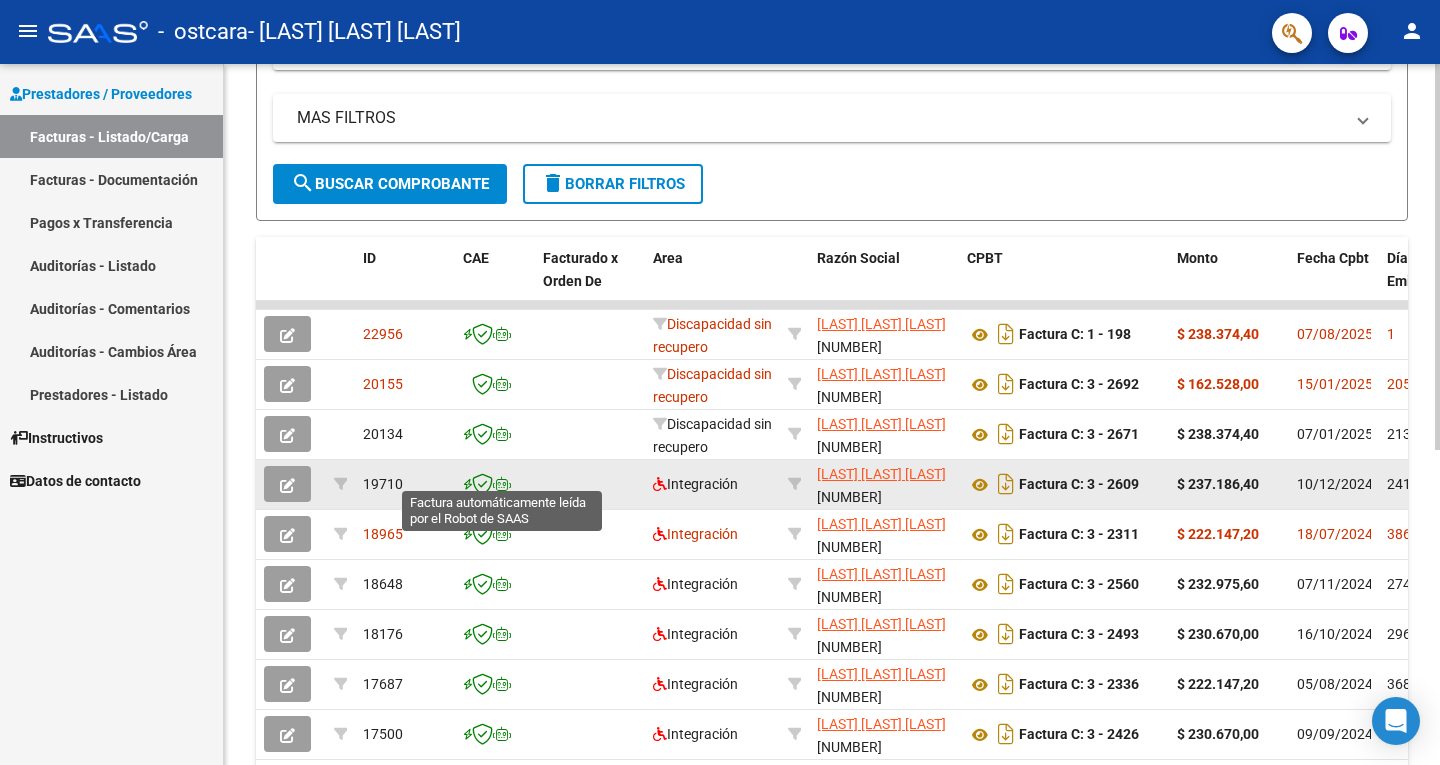 scroll, scrollTop: 400, scrollLeft: 0, axis: vertical 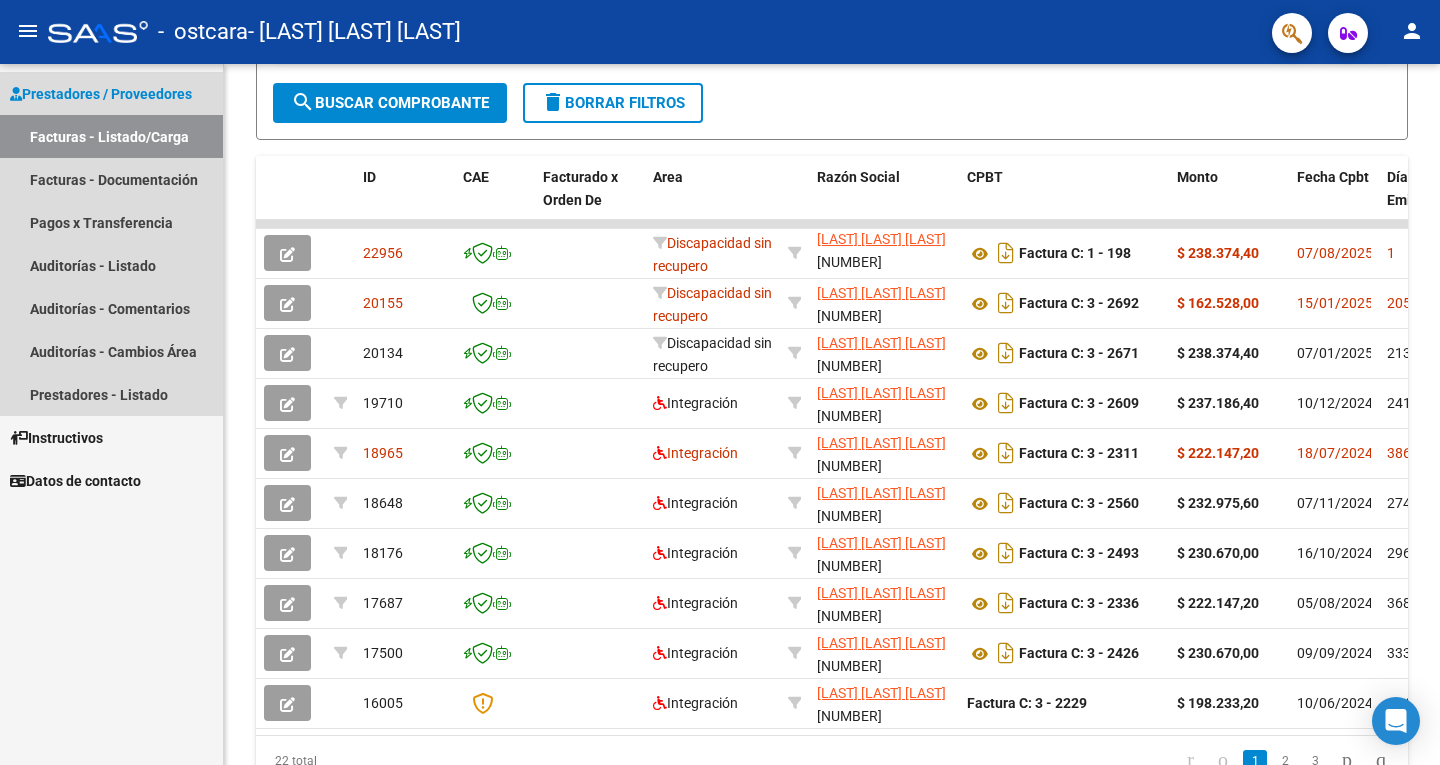 click on "Facturas - Listado/Carga" at bounding box center (111, 136) 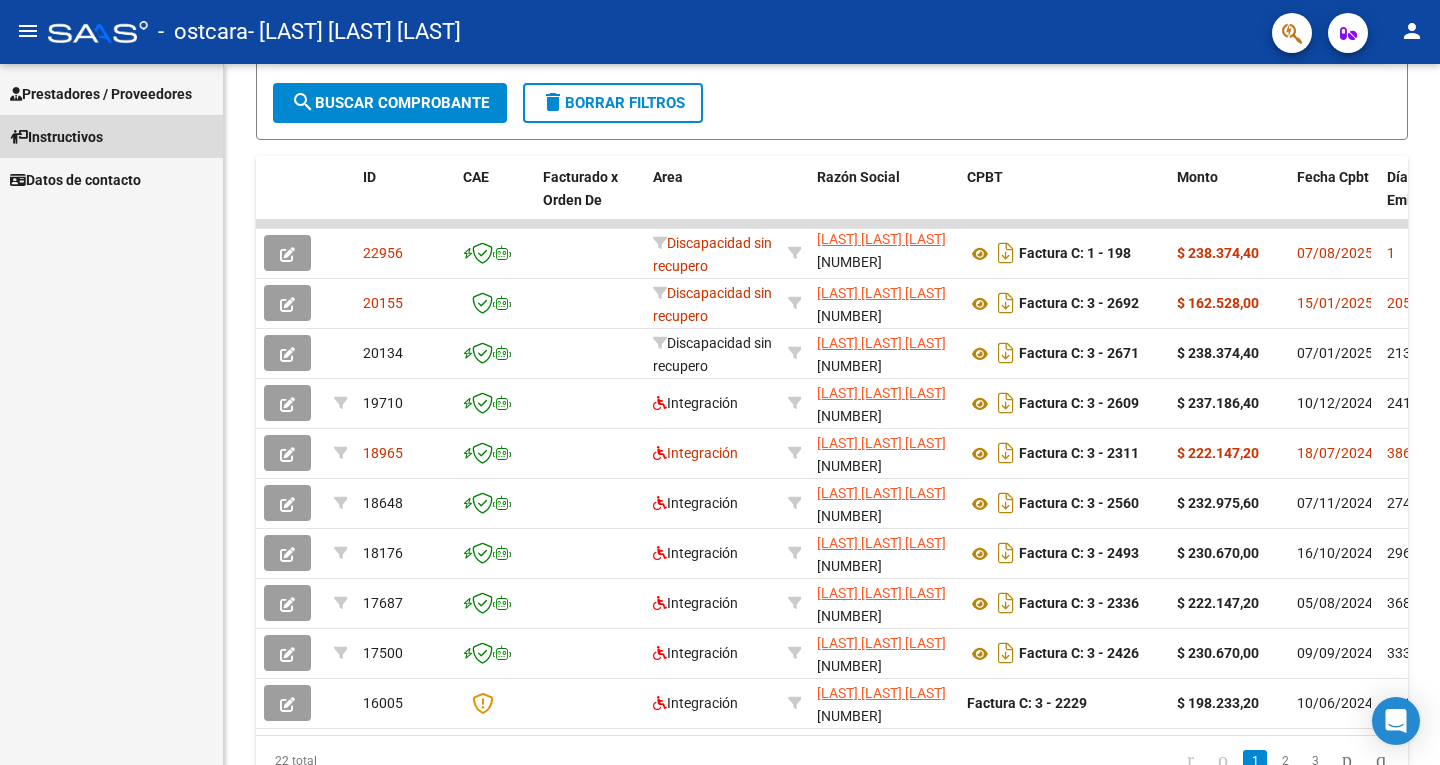 click on "Instructivos" at bounding box center (56, 137) 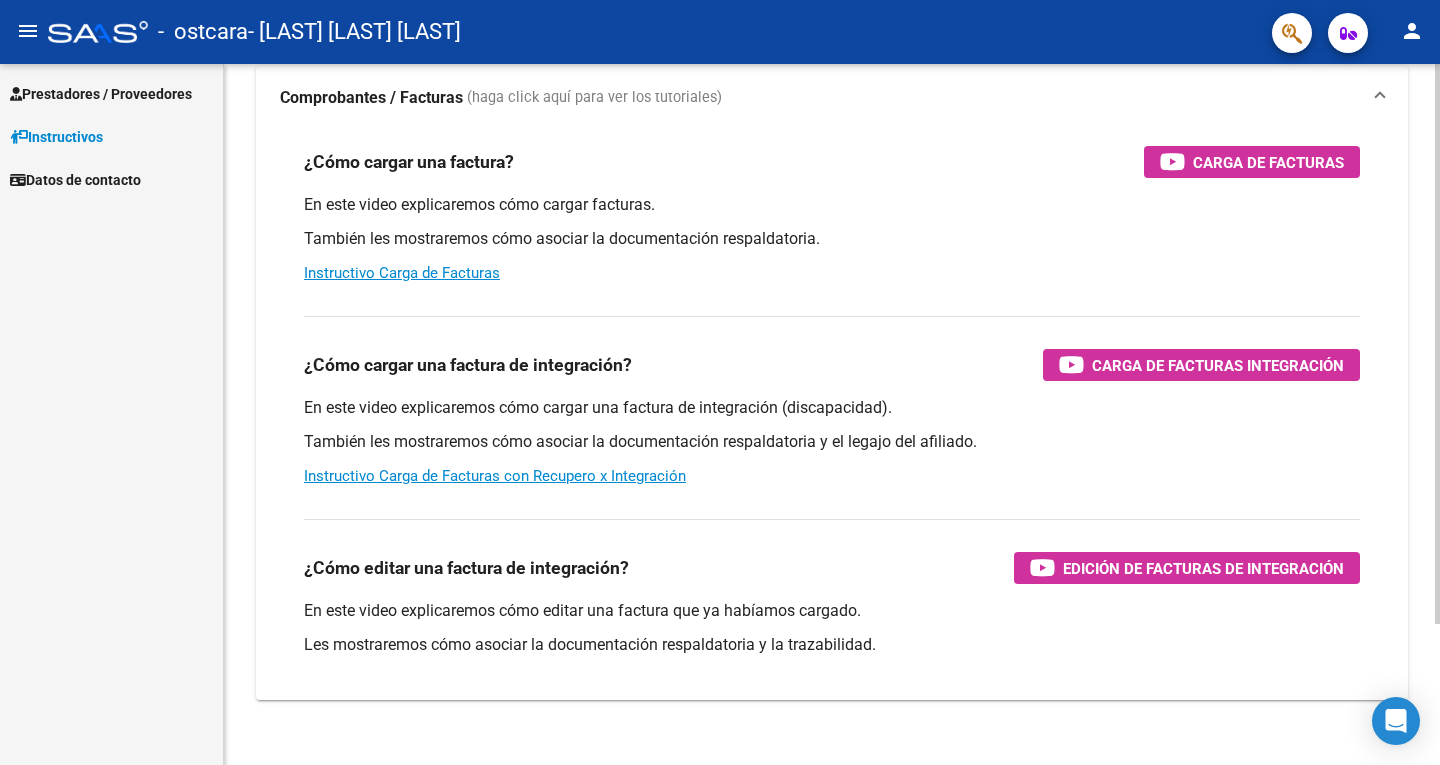 scroll, scrollTop: 176, scrollLeft: 0, axis: vertical 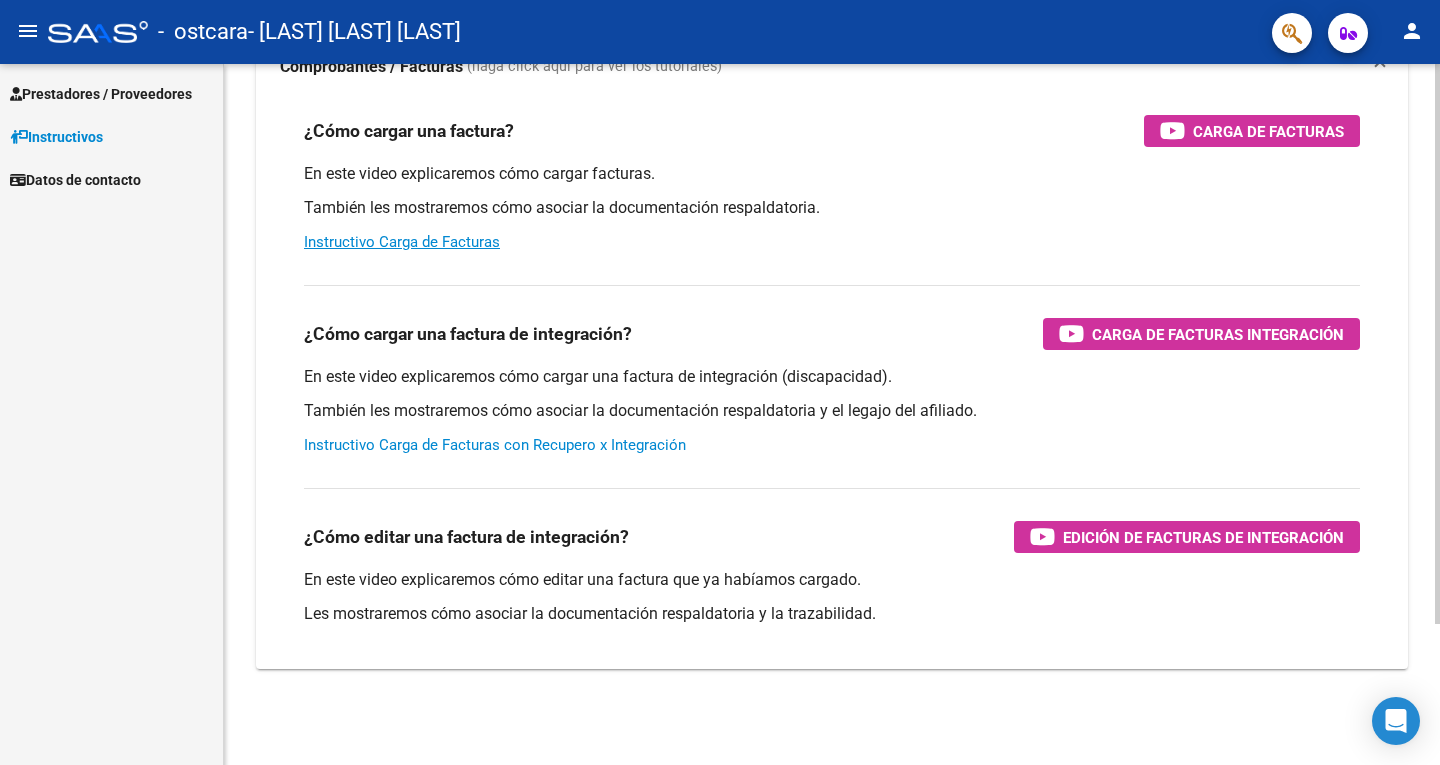 click on "Instructivo Carga de Facturas con Recupero x Integración" at bounding box center [495, 445] 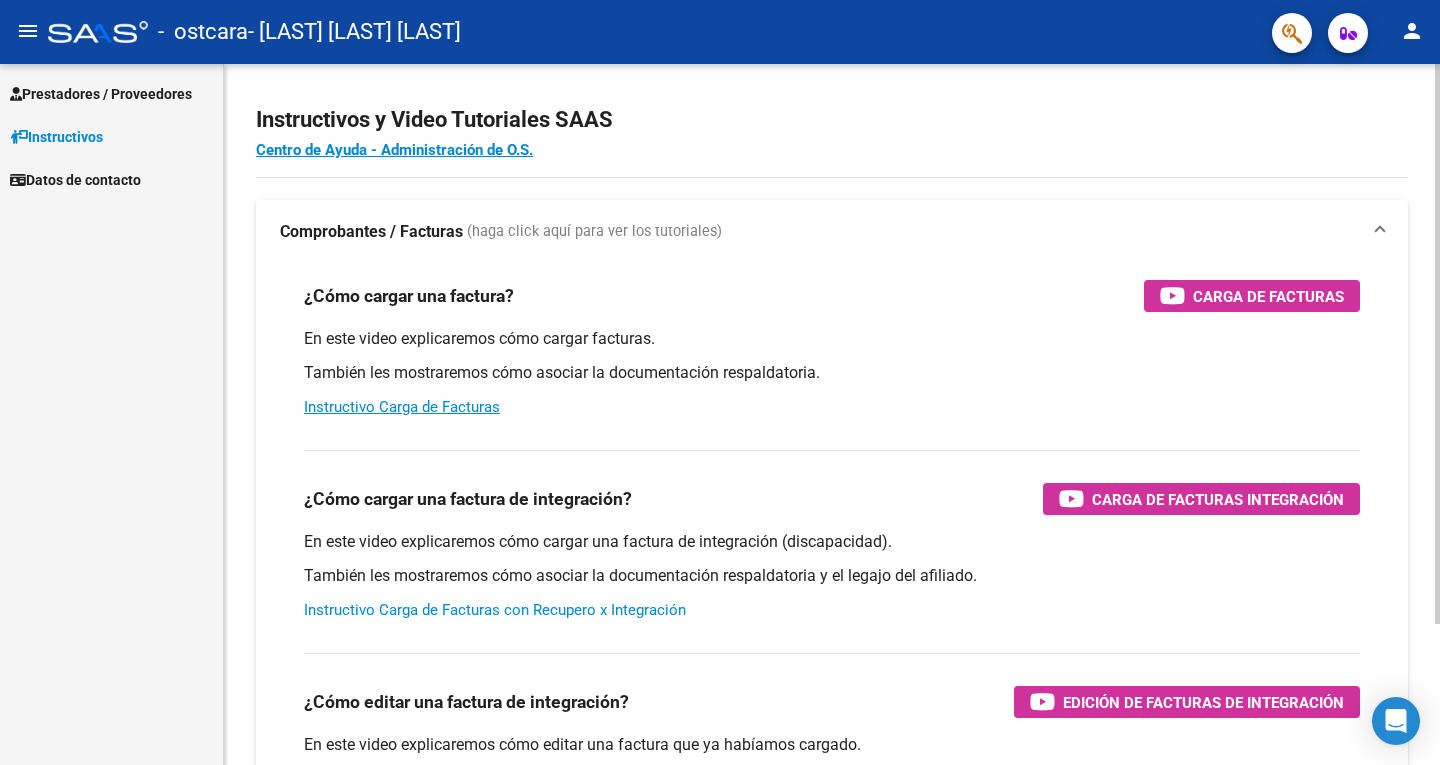 scroll, scrollTop: 0, scrollLeft: 0, axis: both 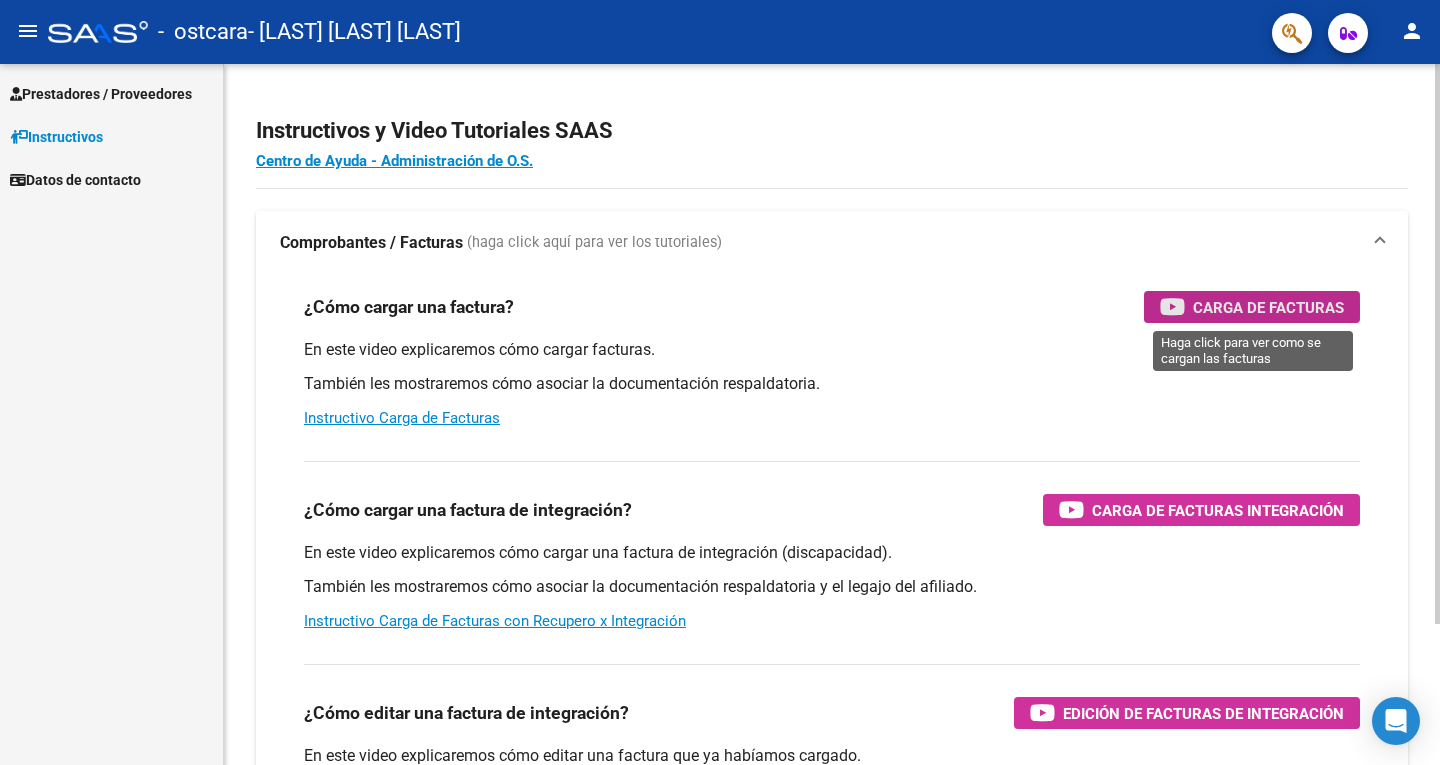 click at bounding box center [1172, 306] 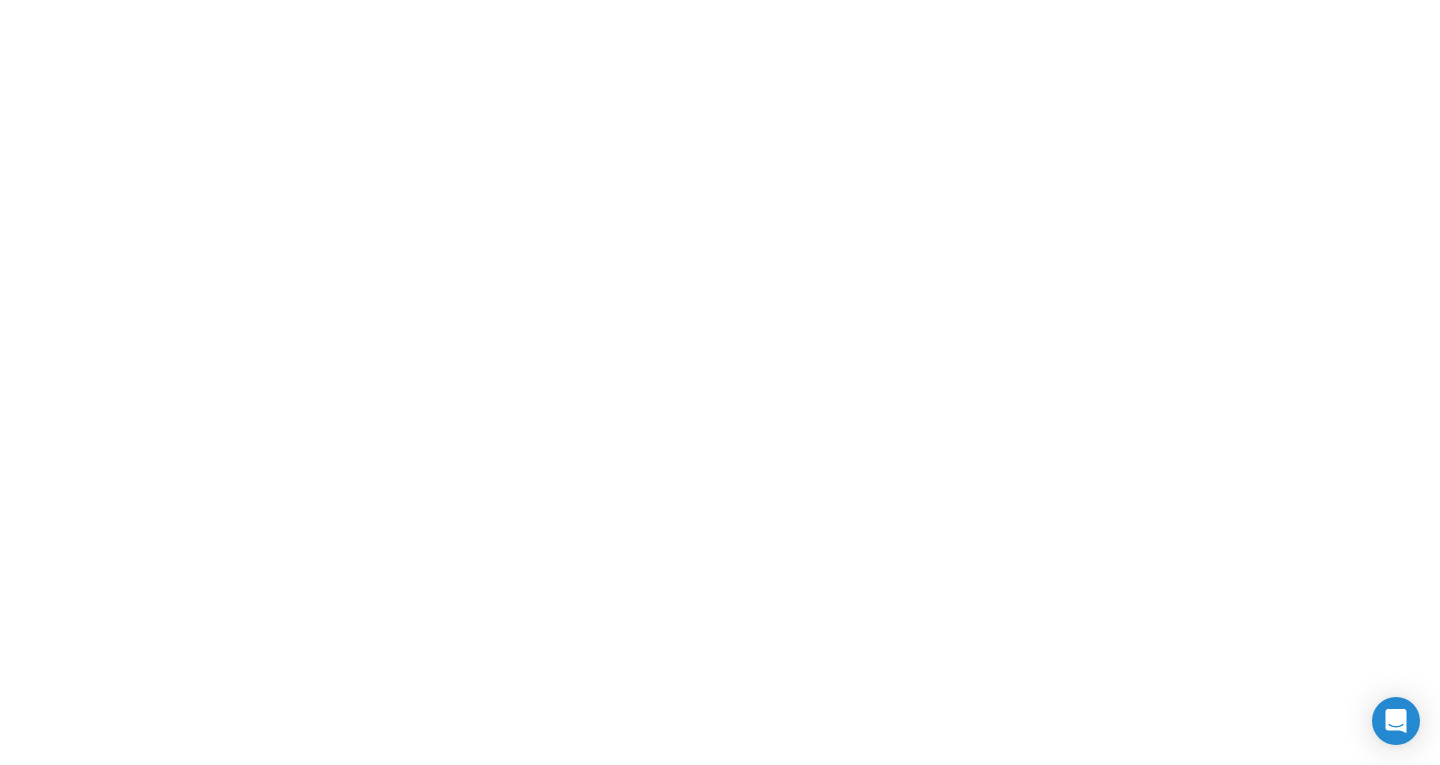scroll, scrollTop: 0, scrollLeft: 0, axis: both 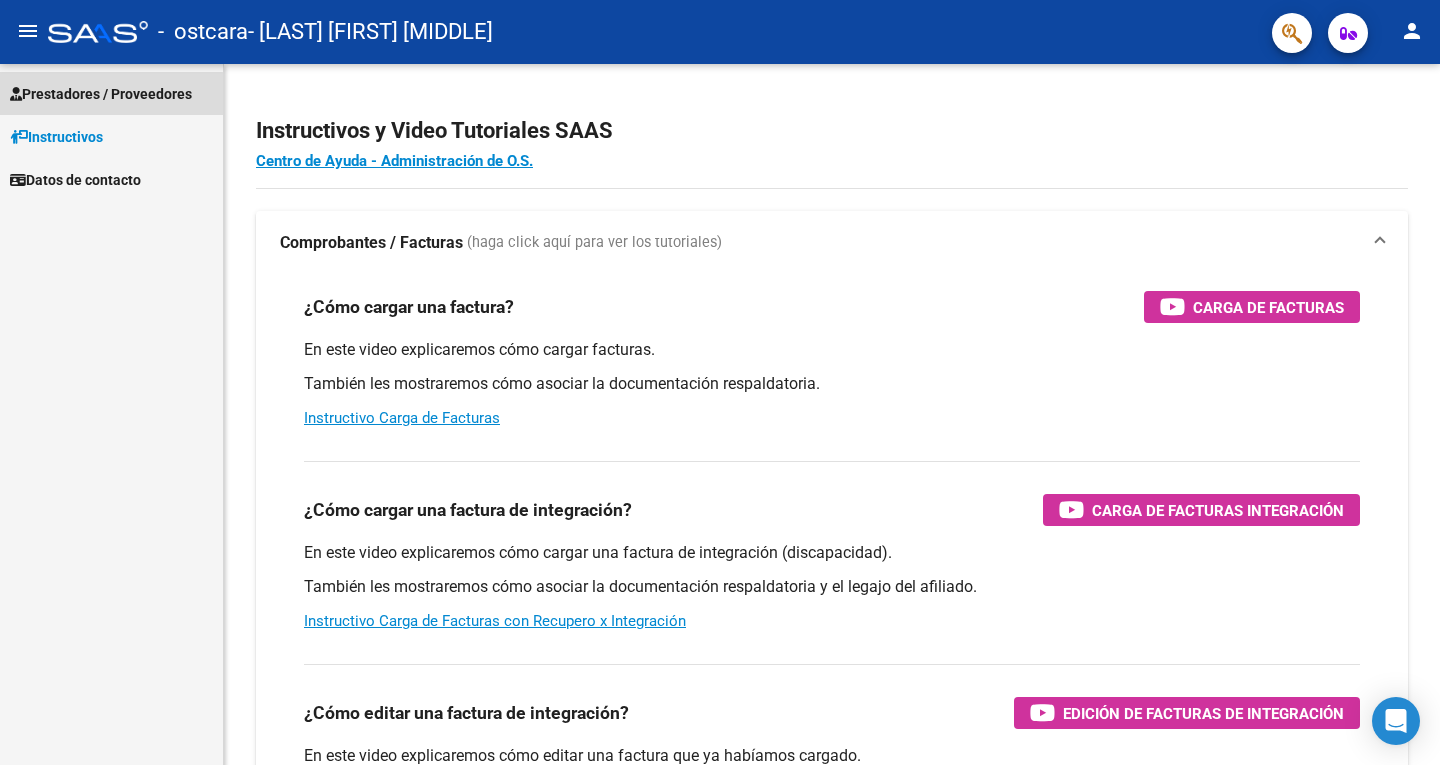 click on "Prestadores / Proveedores" at bounding box center (101, 94) 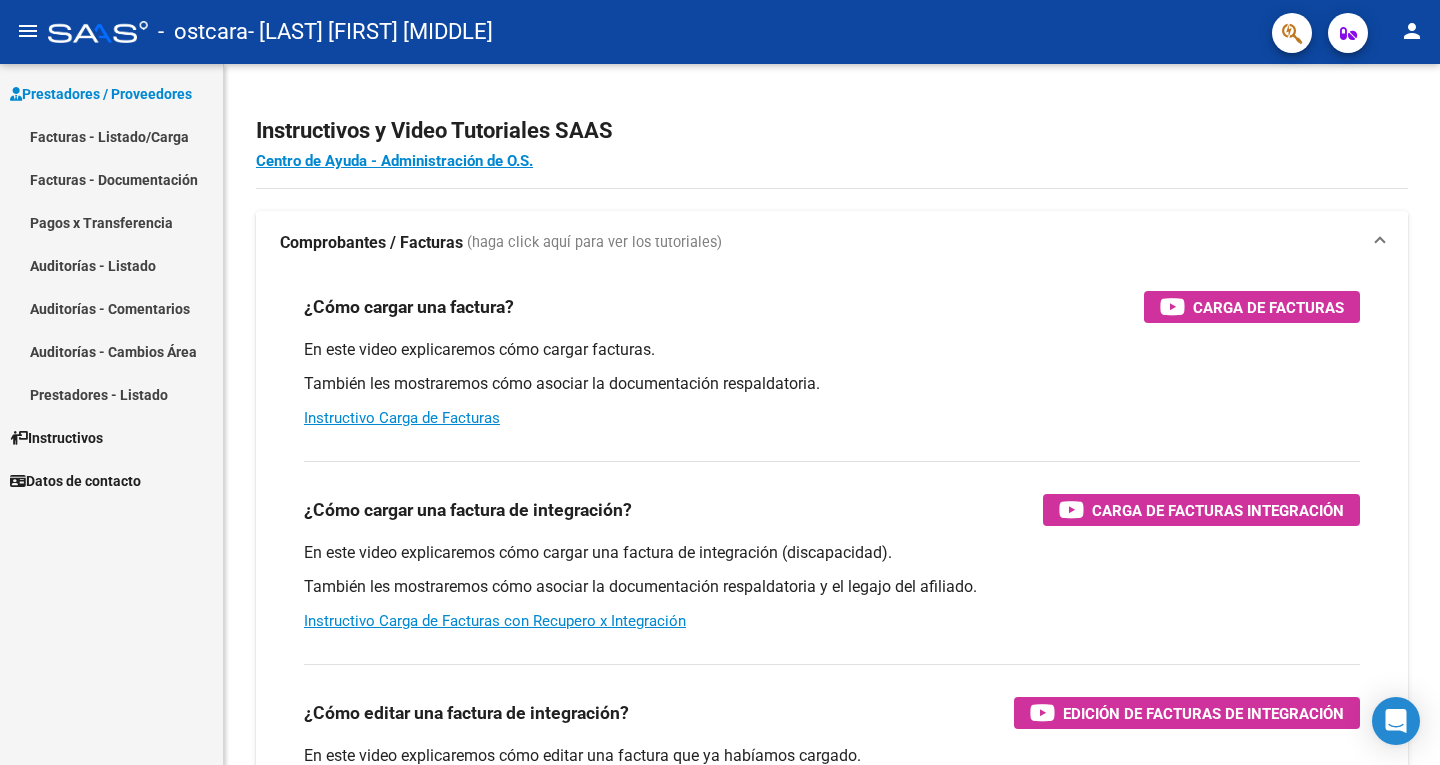 click on "Facturas - Listado/Carga" at bounding box center [111, 136] 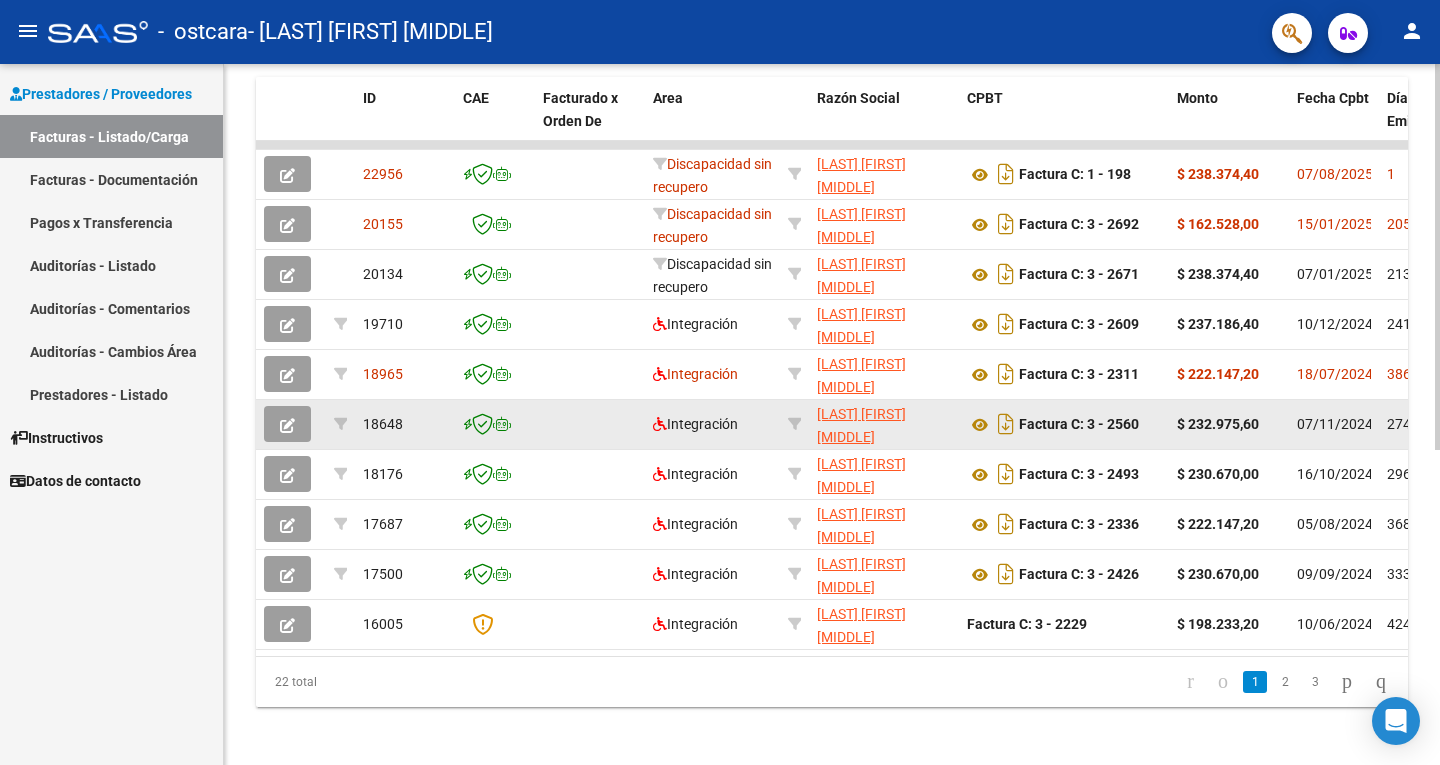 scroll, scrollTop: 571, scrollLeft: 0, axis: vertical 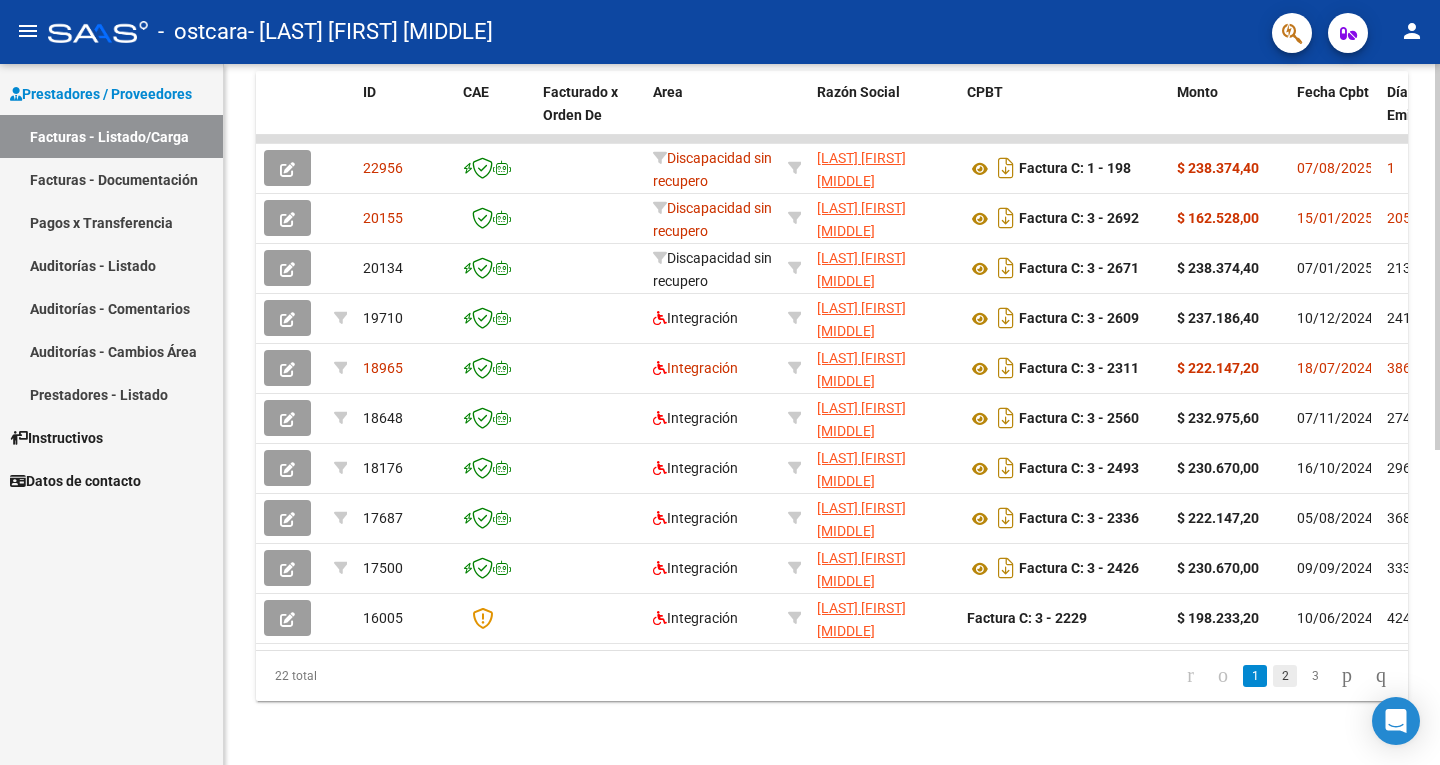 click on "2" 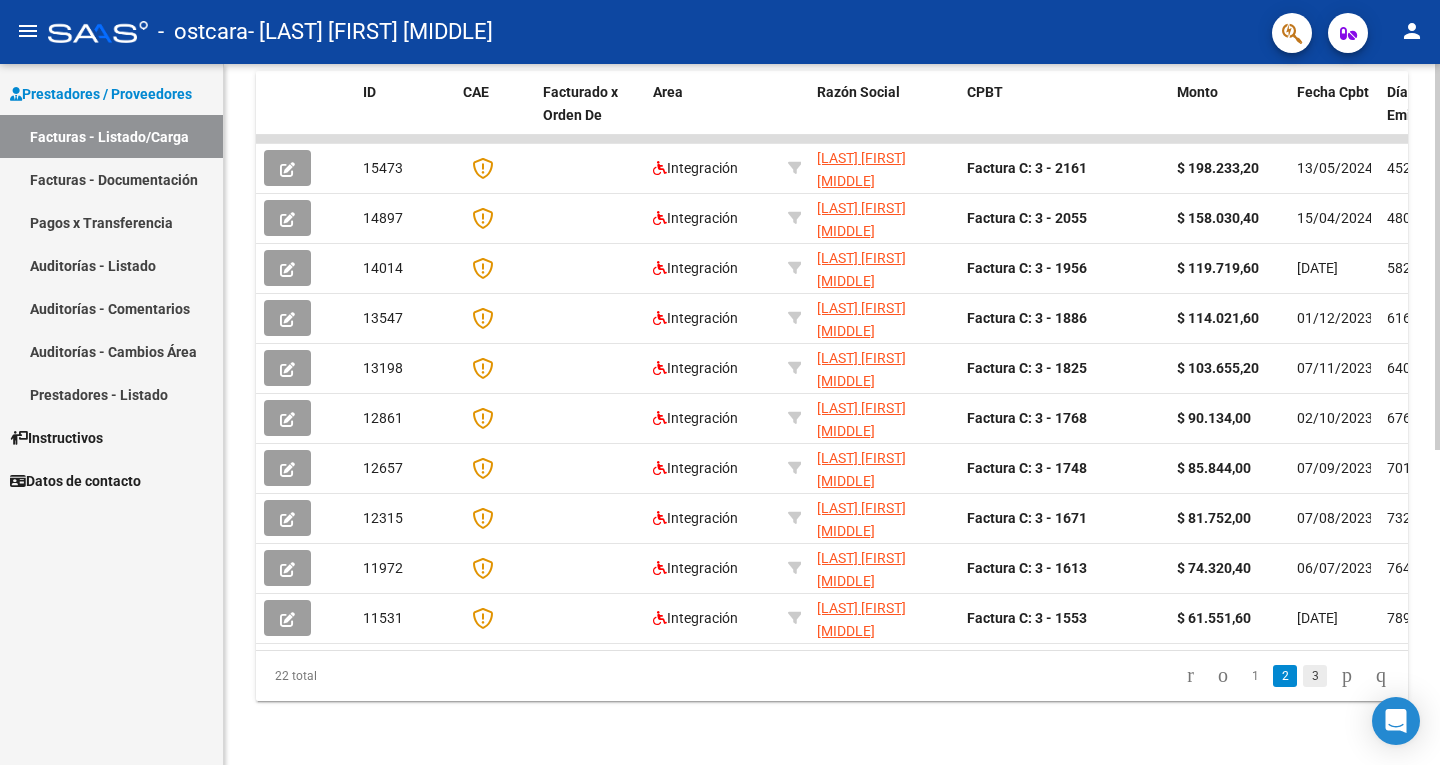 click on "3" 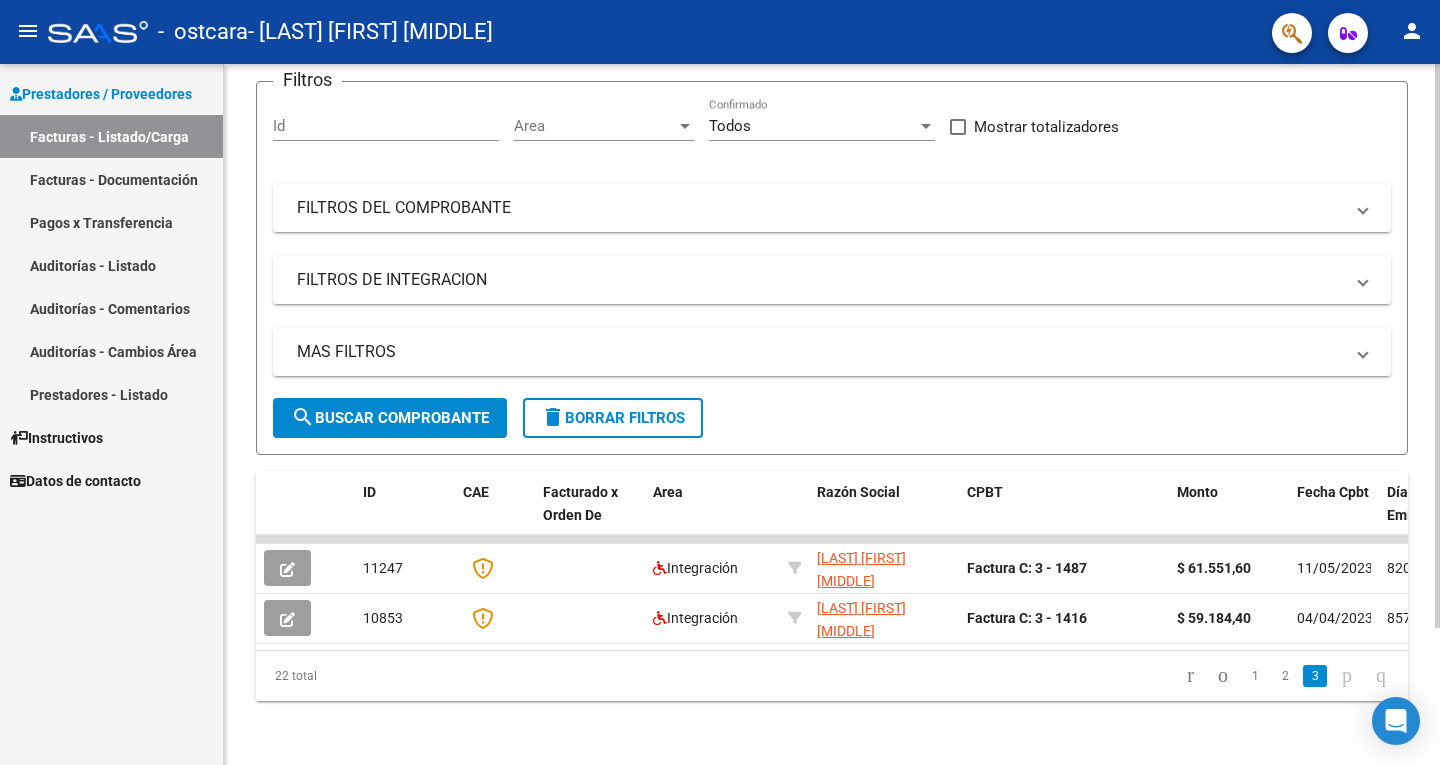 scroll, scrollTop: 171, scrollLeft: 0, axis: vertical 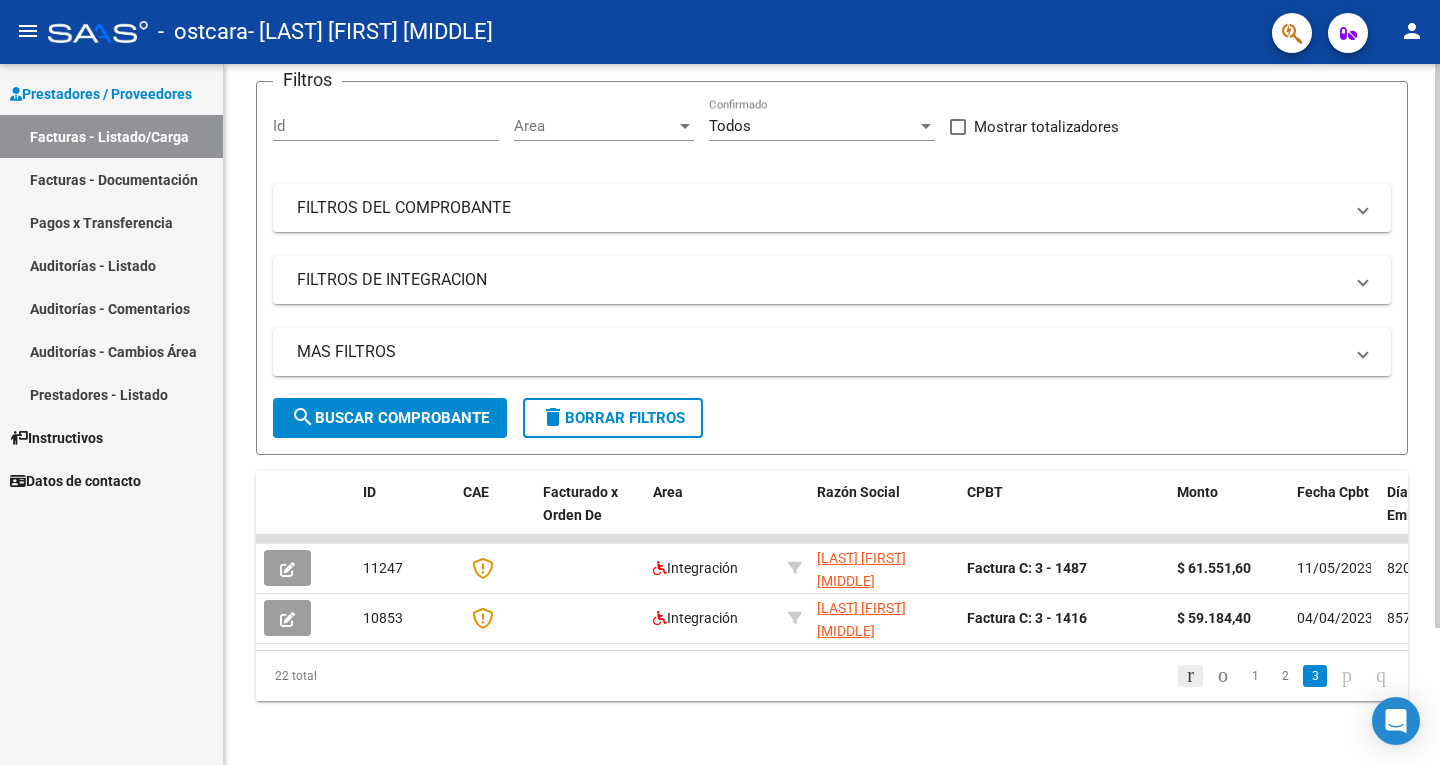 click 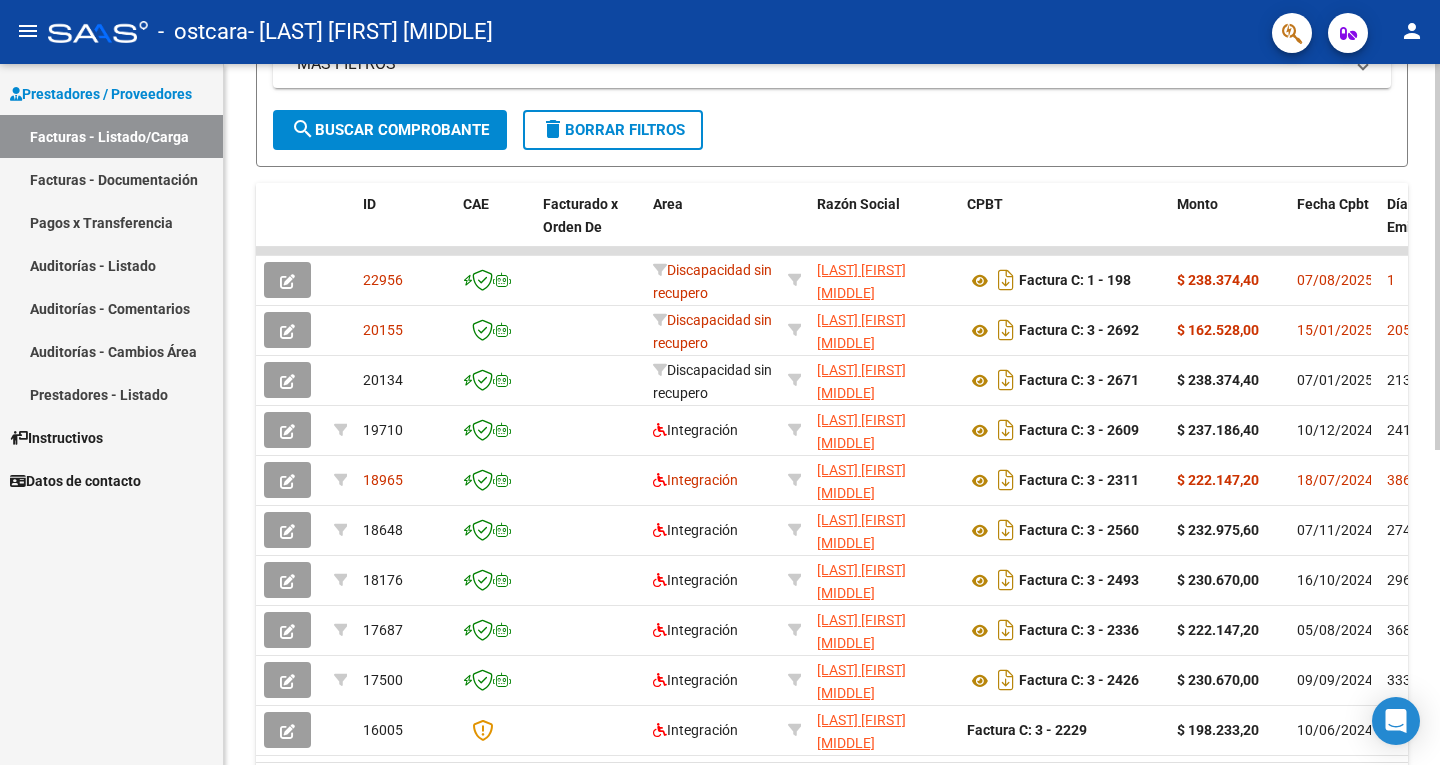 scroll, scrollTop: 471, scrollLeft: 0, axis: vertical 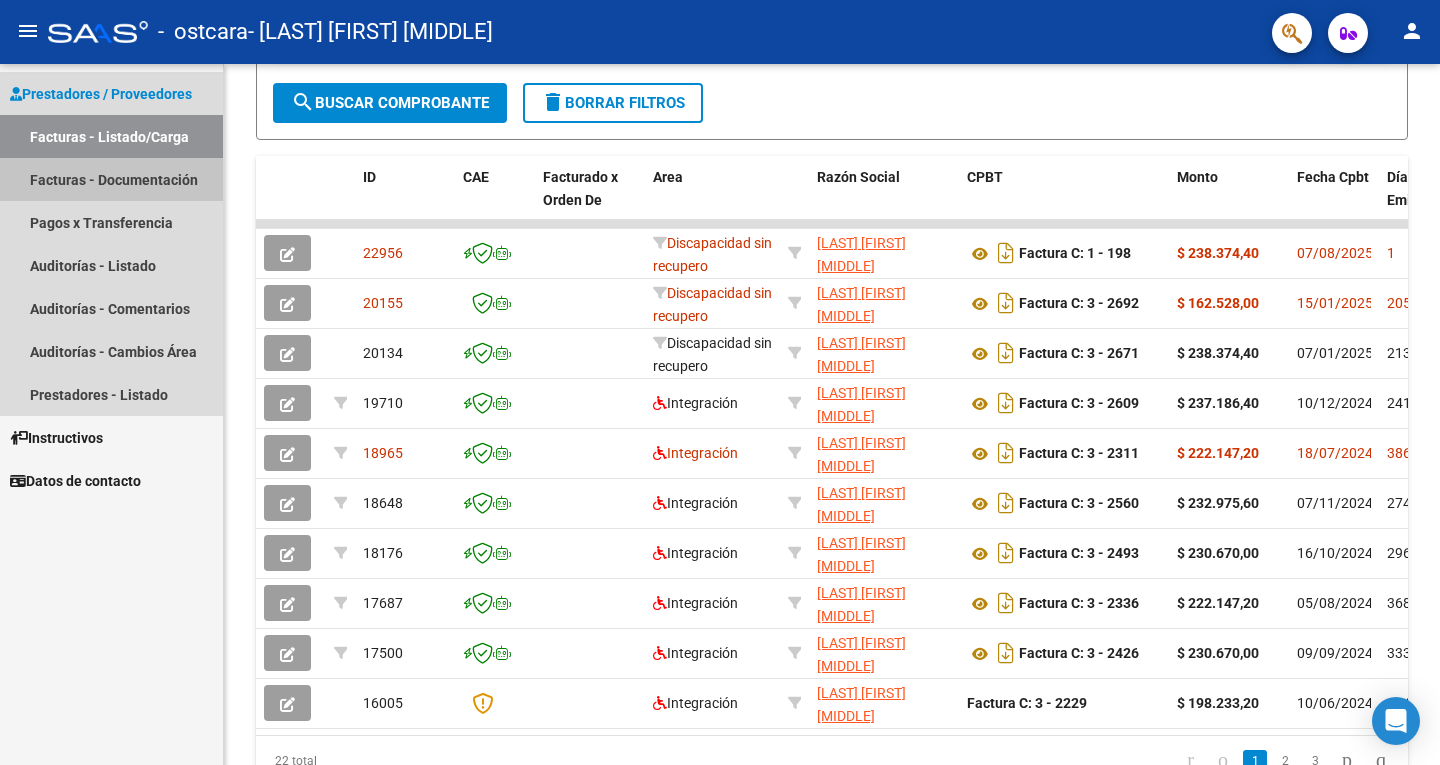 click on "Facturas - Documentación" at bounding box center [111, 179] 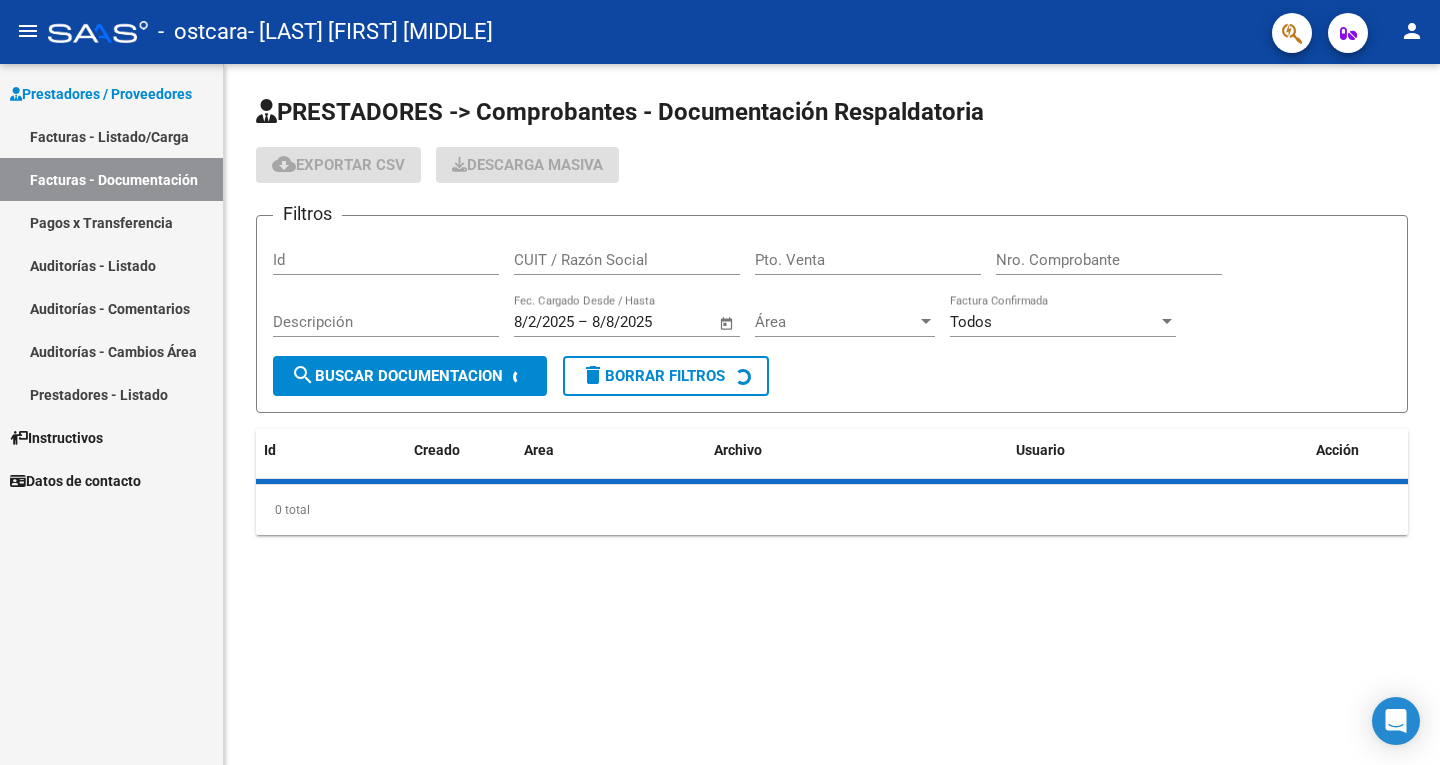 scroll, scrollTop: 0, scrollLeft: 0, axis: both 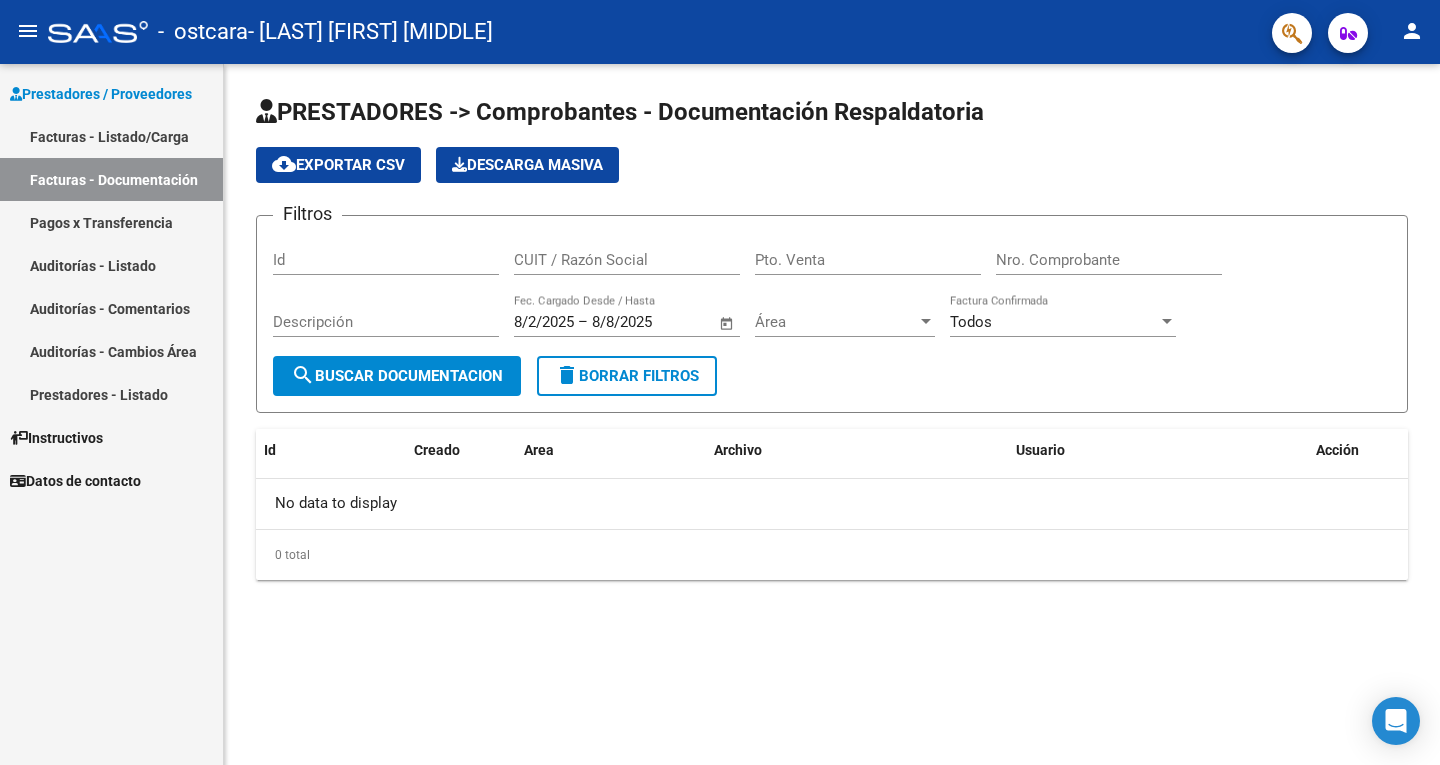click on "cloud_download  Exportar CSV" 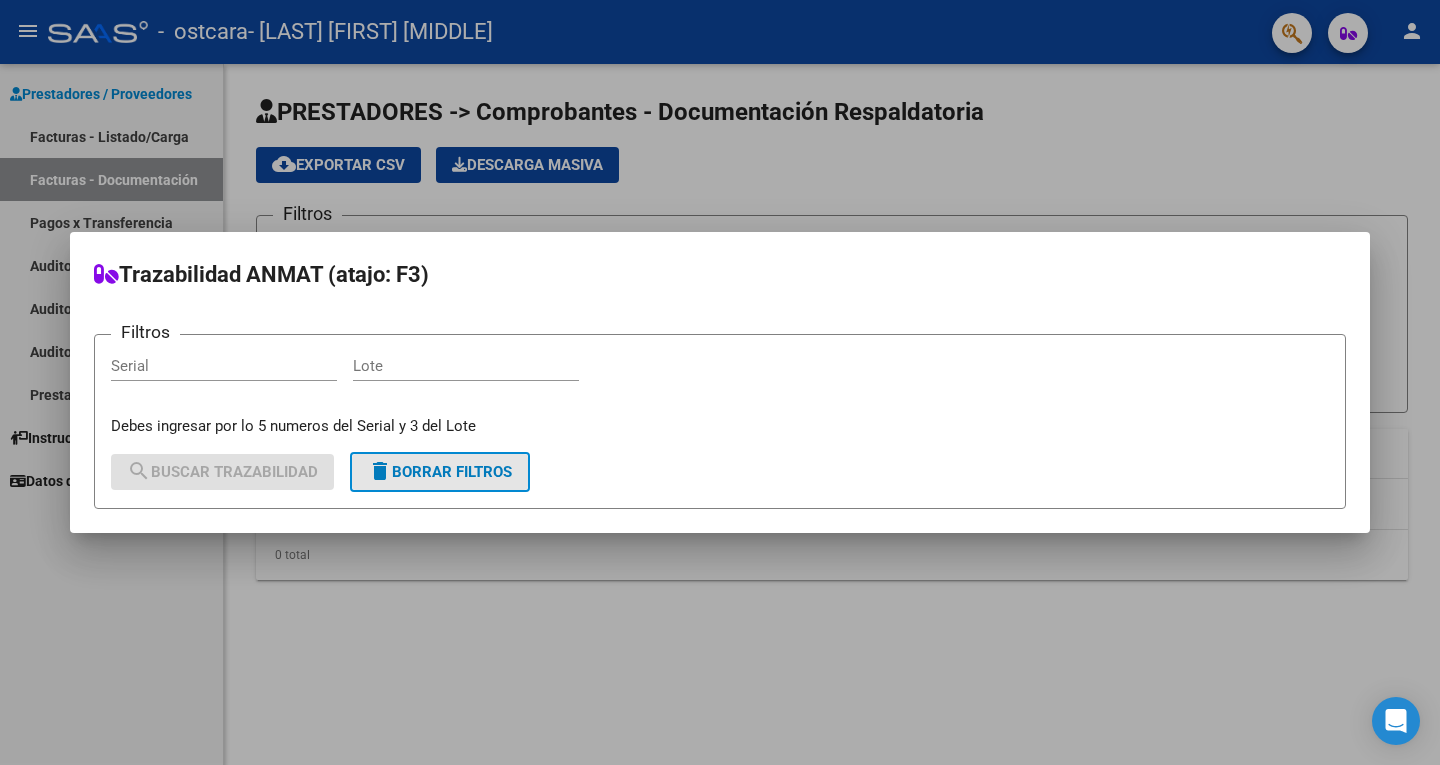 click on "delete  Borrar Filtros" at bounding box center (440, 472) 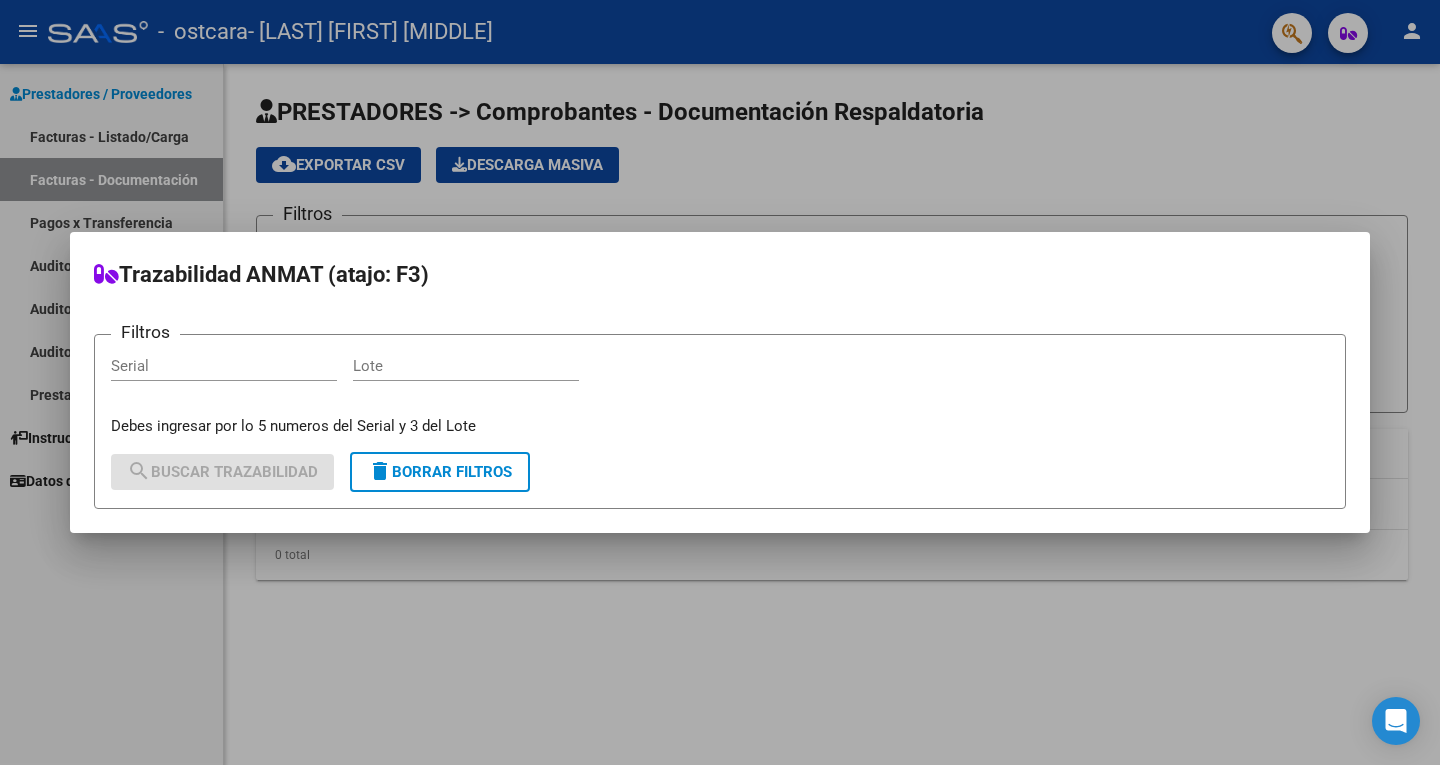 click on "delete  Borrar Filtros" at bounding box center (440, 472) 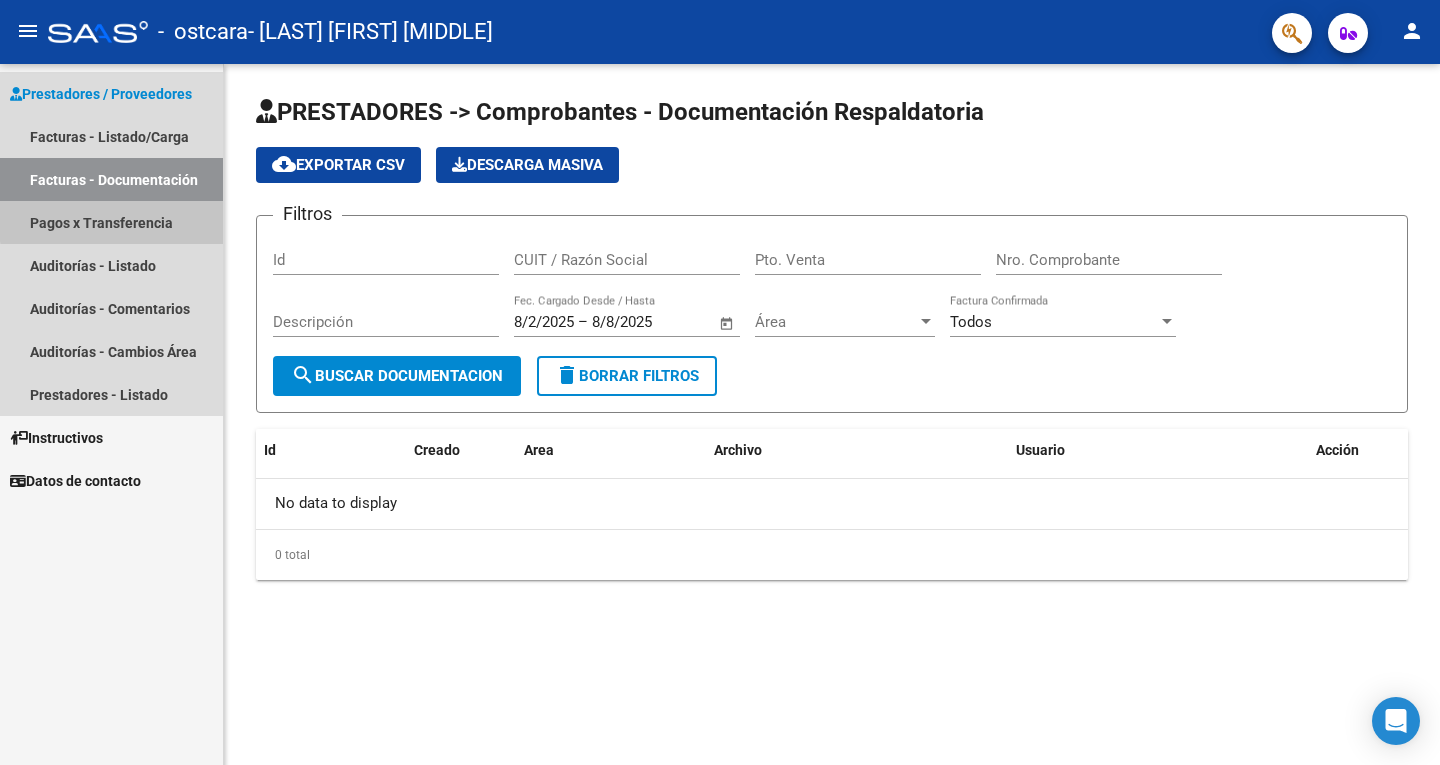 click on "Pagos x Transferencia" at bounding box center (111, 222) 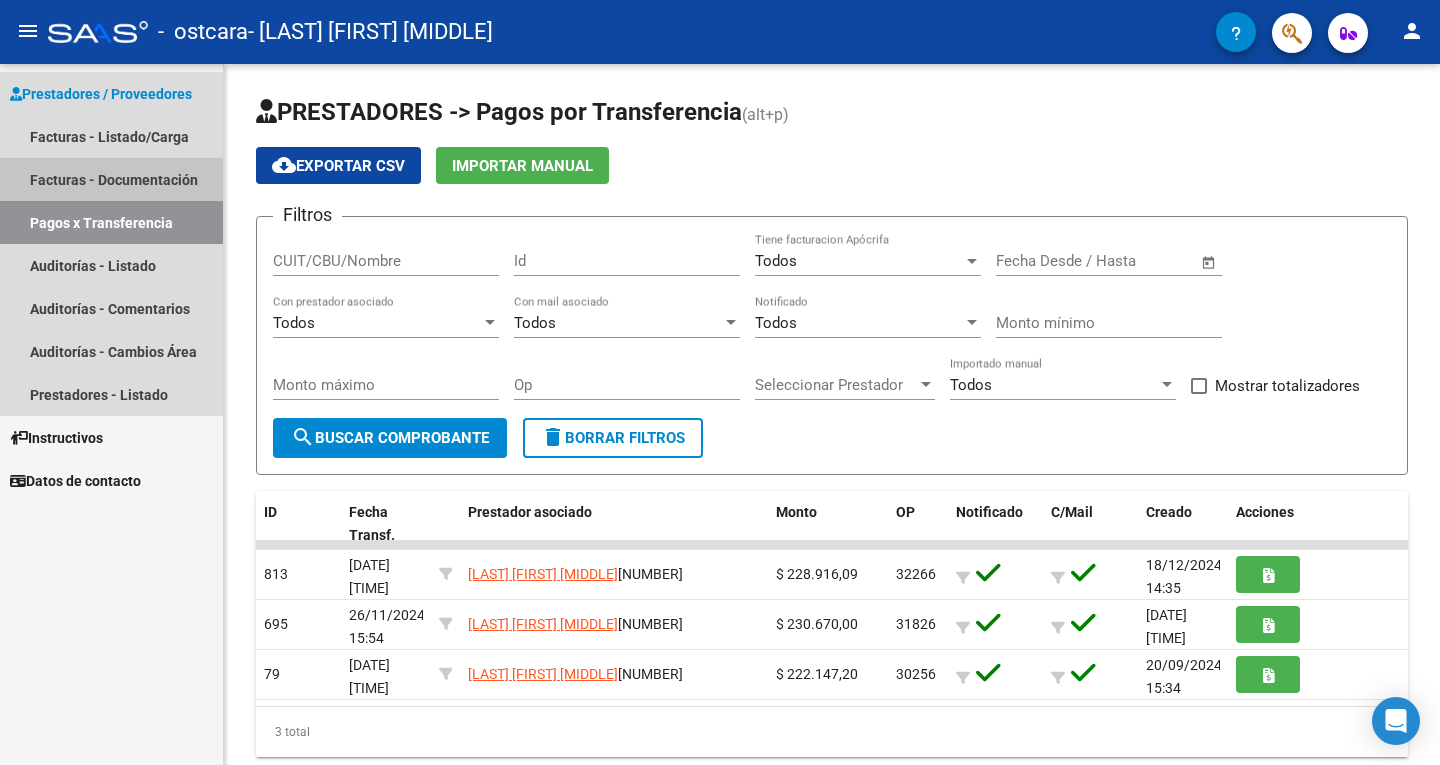 click on "Facturas - Documentación" at bounding box center [111, 179] 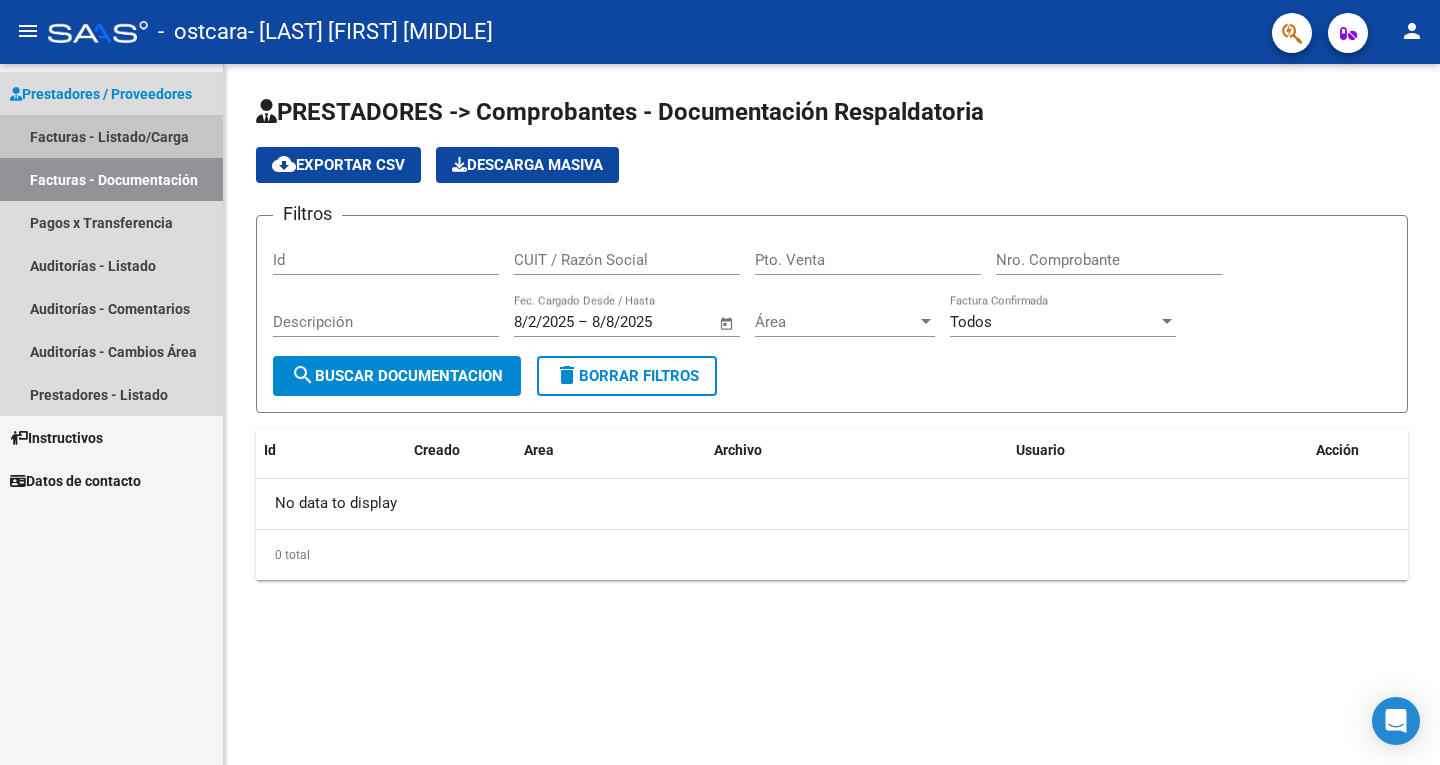 click on "Facturas - Listado/Carga" at bounding box center (111, 136) 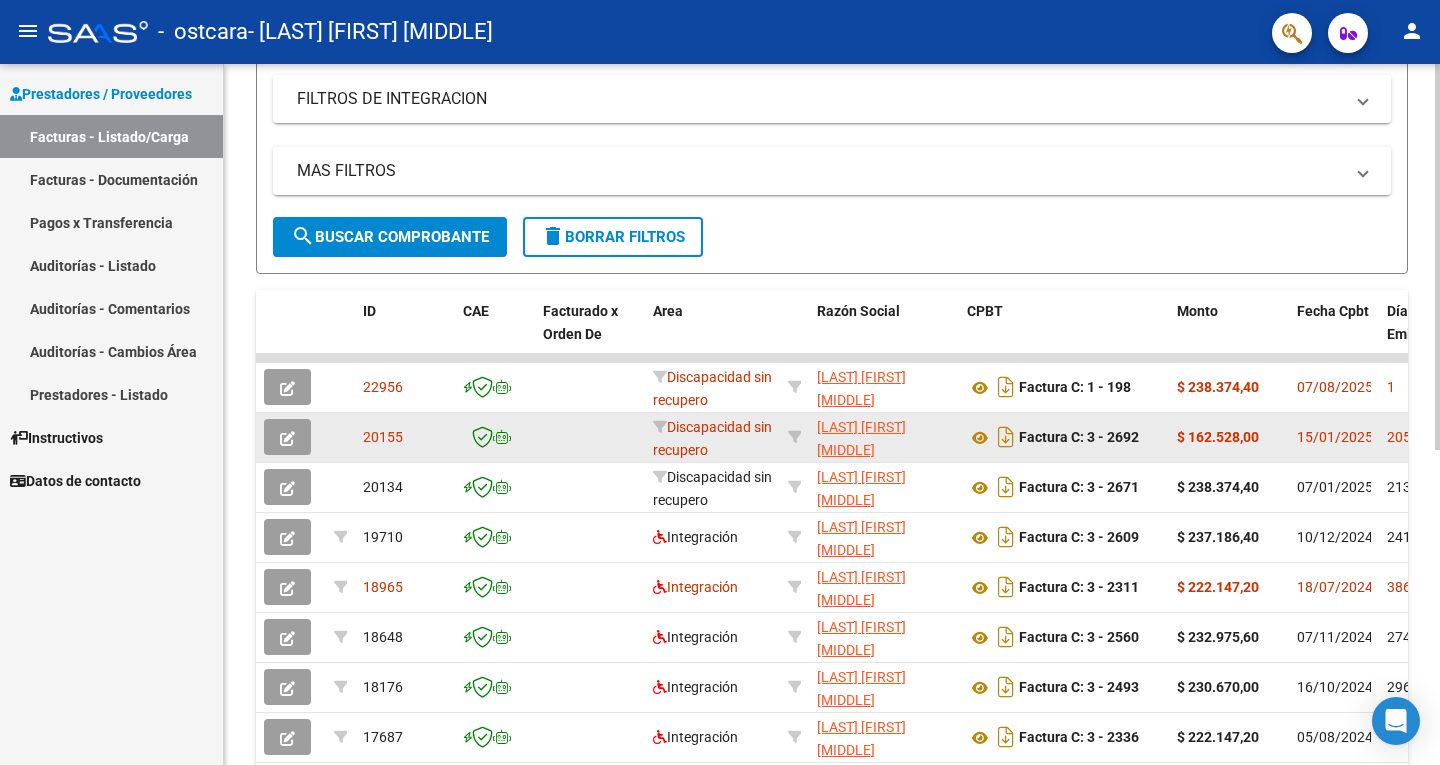 scroll, scrollTop: 400, scrollLeft: 0, axis: vertical 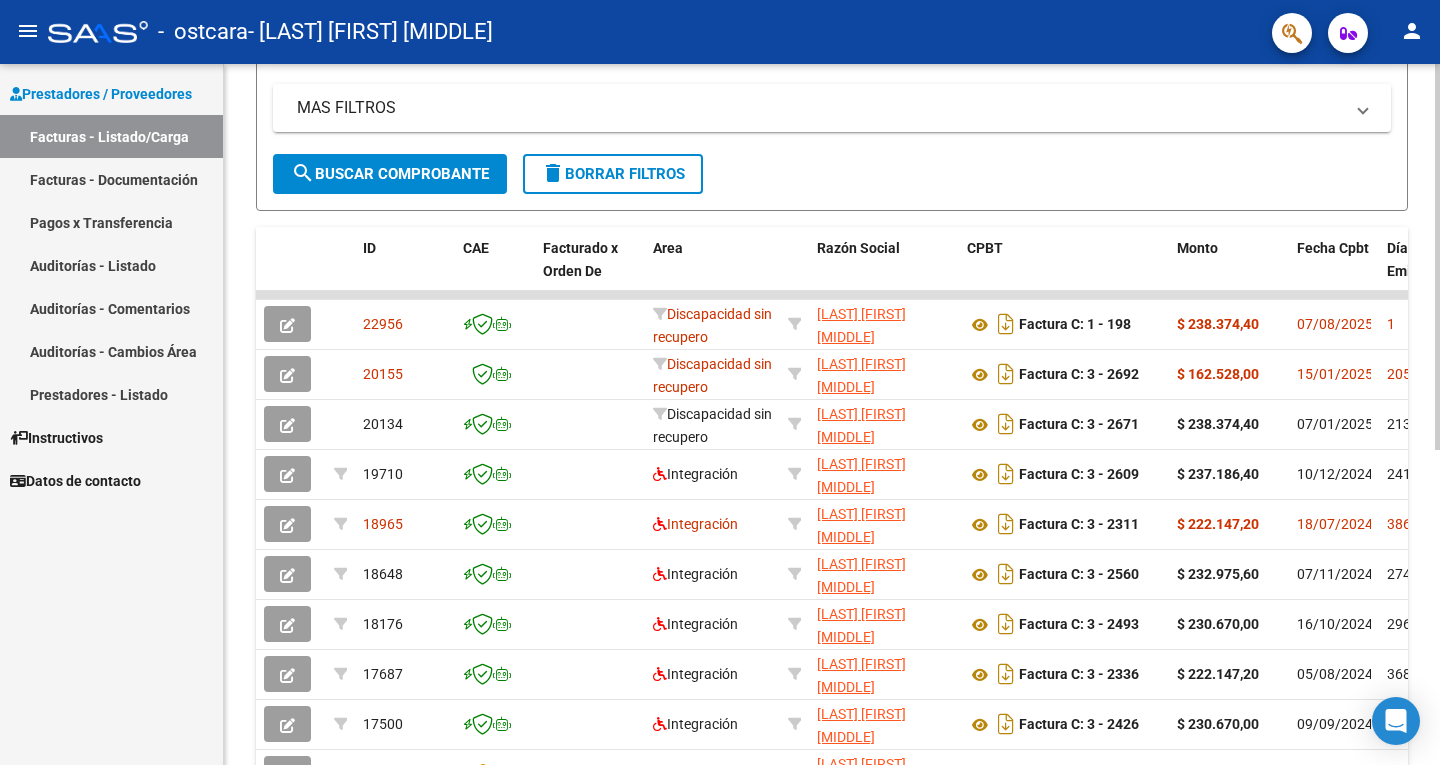 click on "search  Buscar Comprobante" 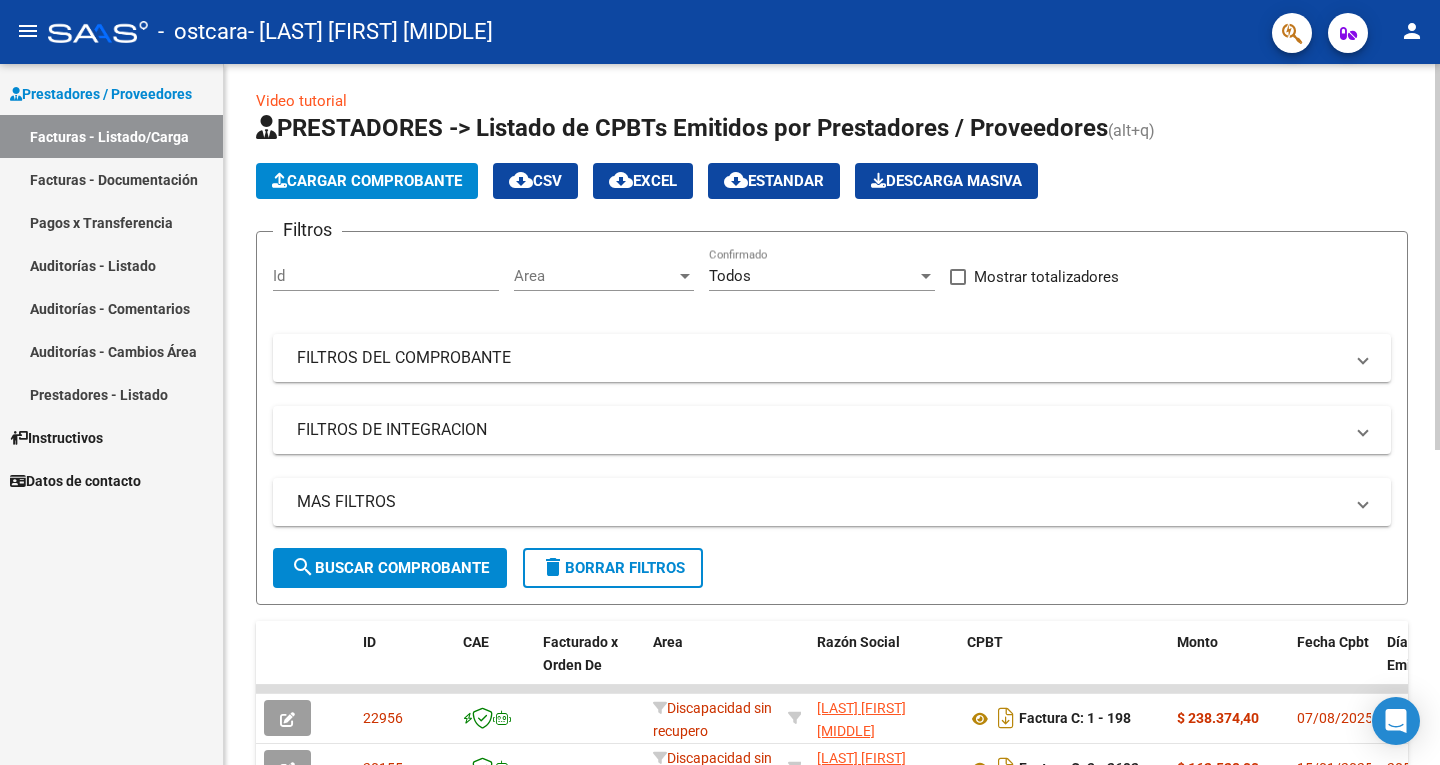 scroll, scrollTop: 0, scrollLeft: 0, axis: both 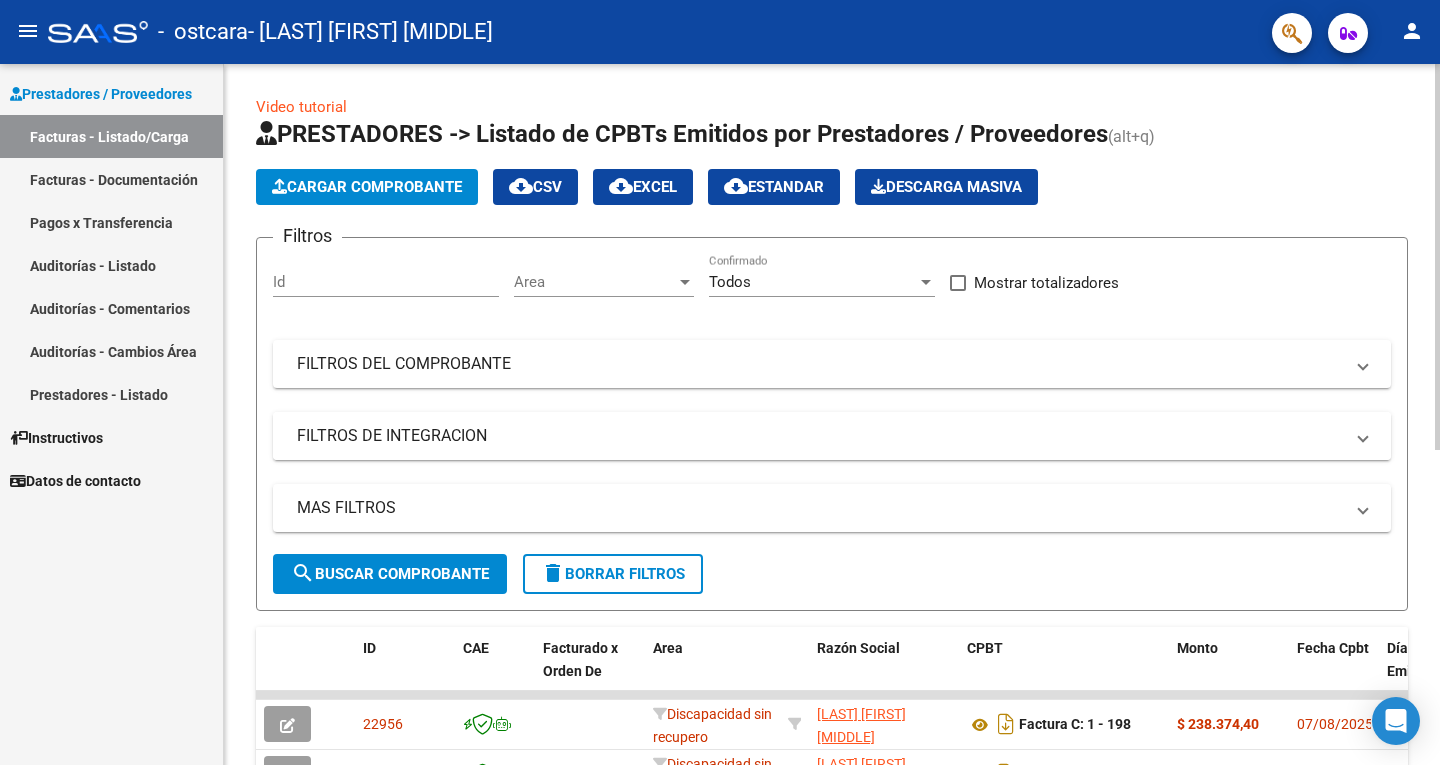 click on "FILTROS DE INTEGRACION" at bounding box center [820, 436] 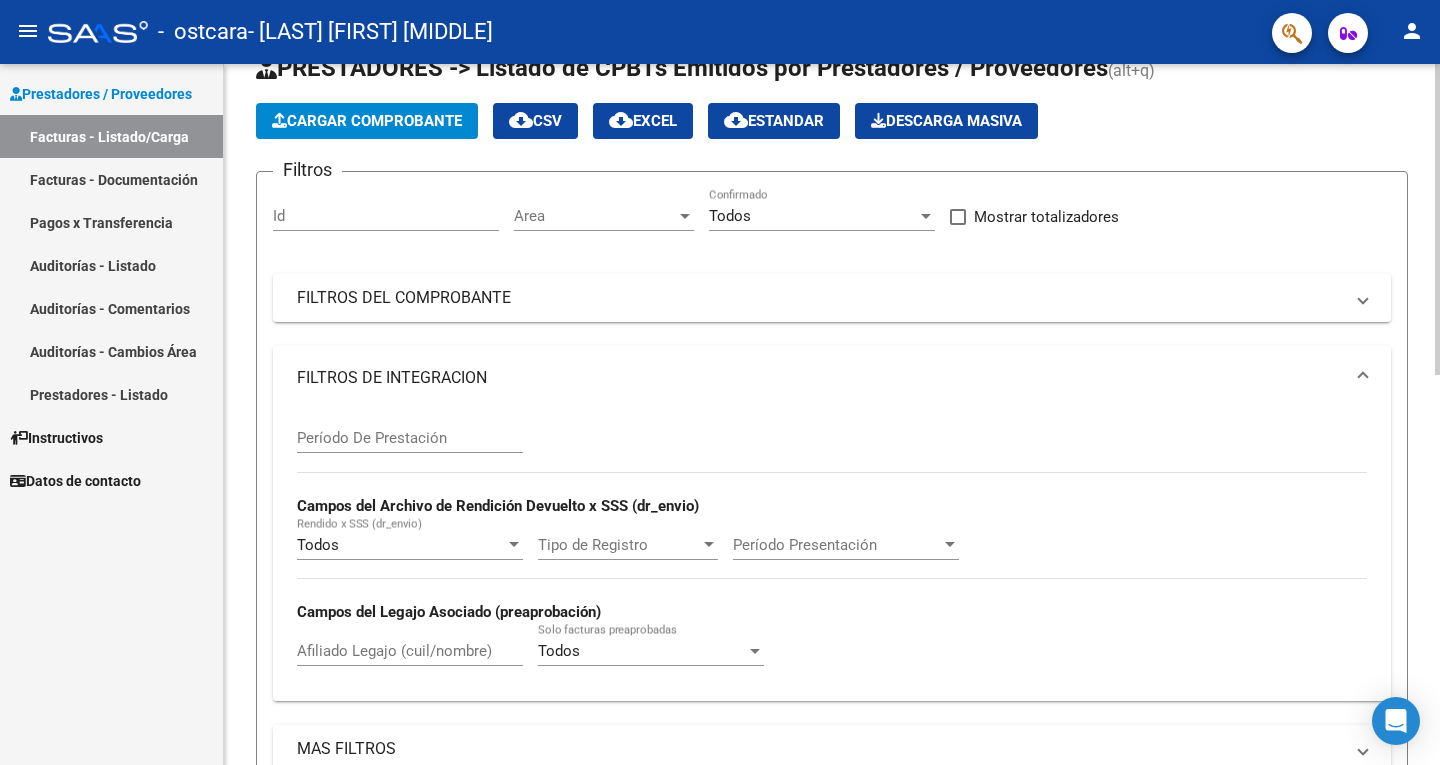 scroll, scrollTop: 0, scrollLeft: 0, axis: both 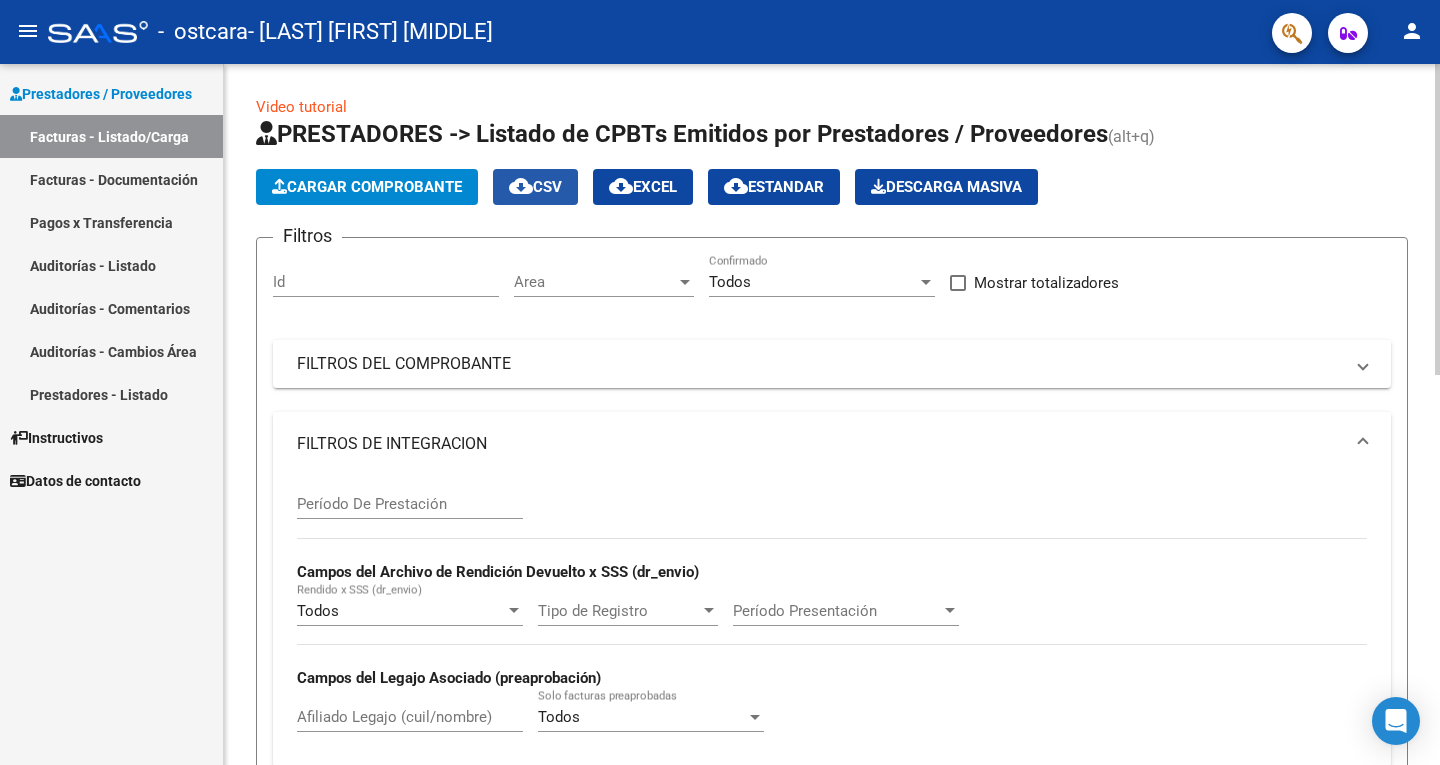 click on "cloud_download  CSV" 